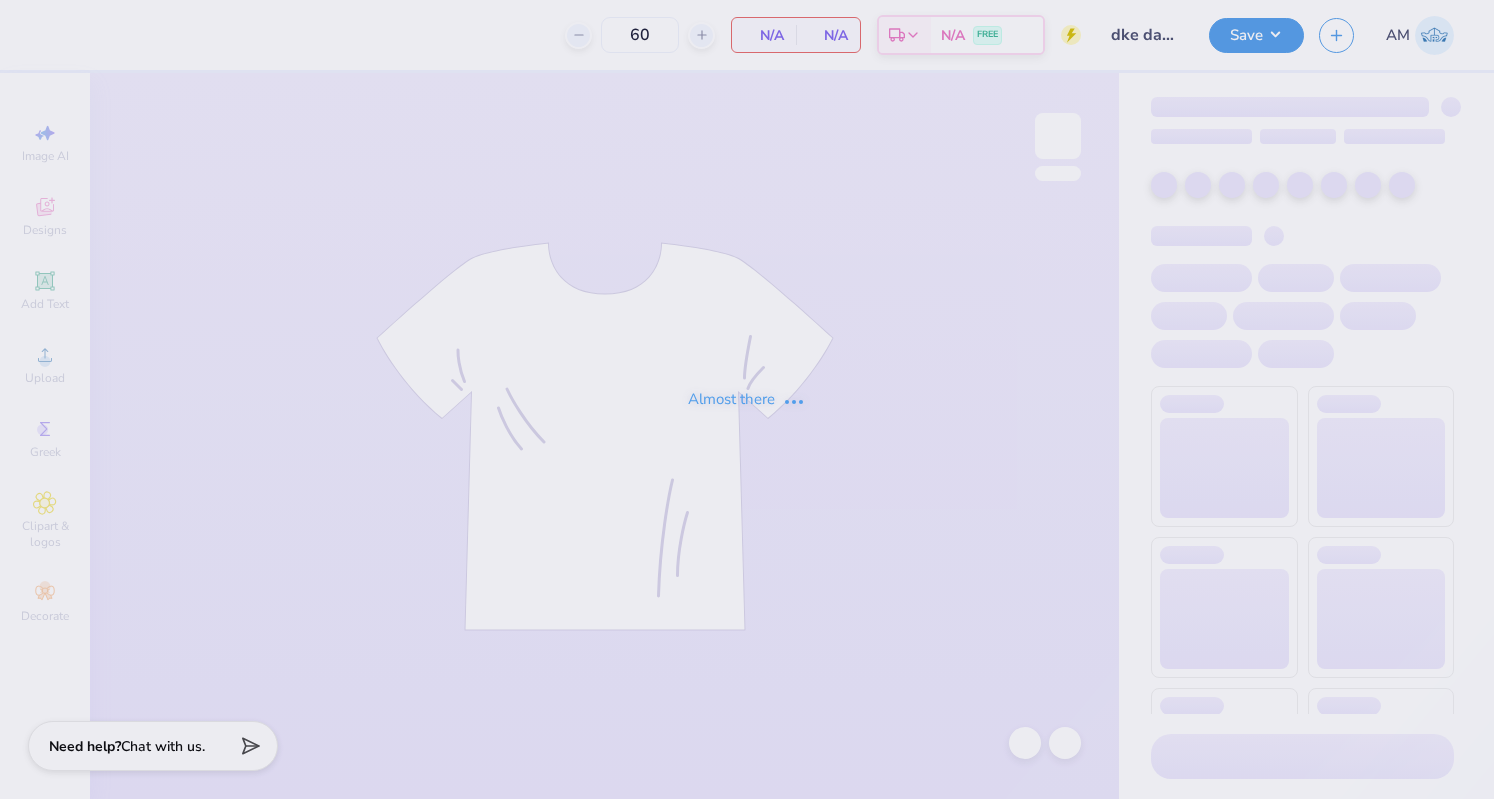 scroll, scrollTop: 0, scrollLeft: 0, axis: both 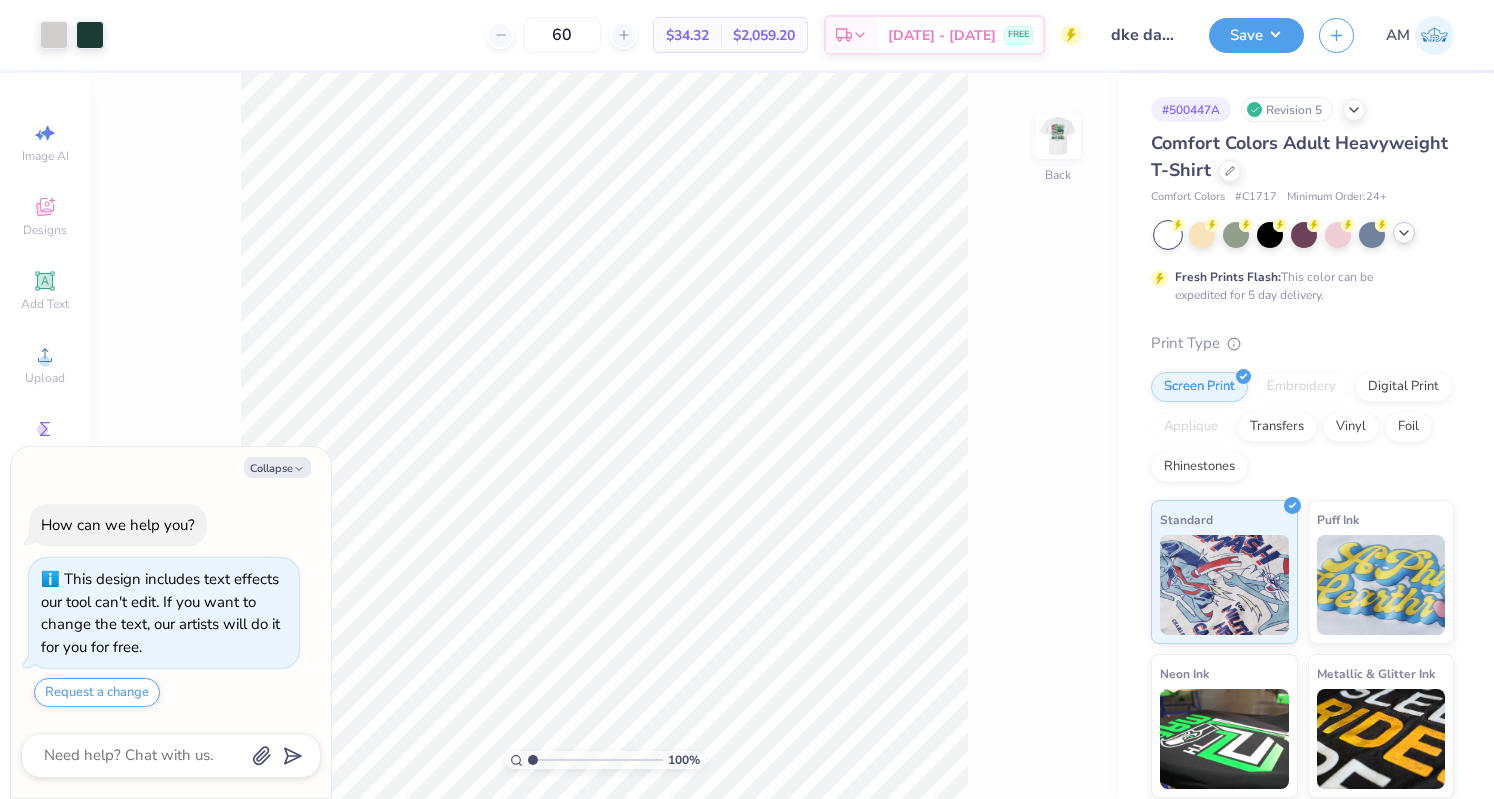 click at bounding box center (1404, 233) 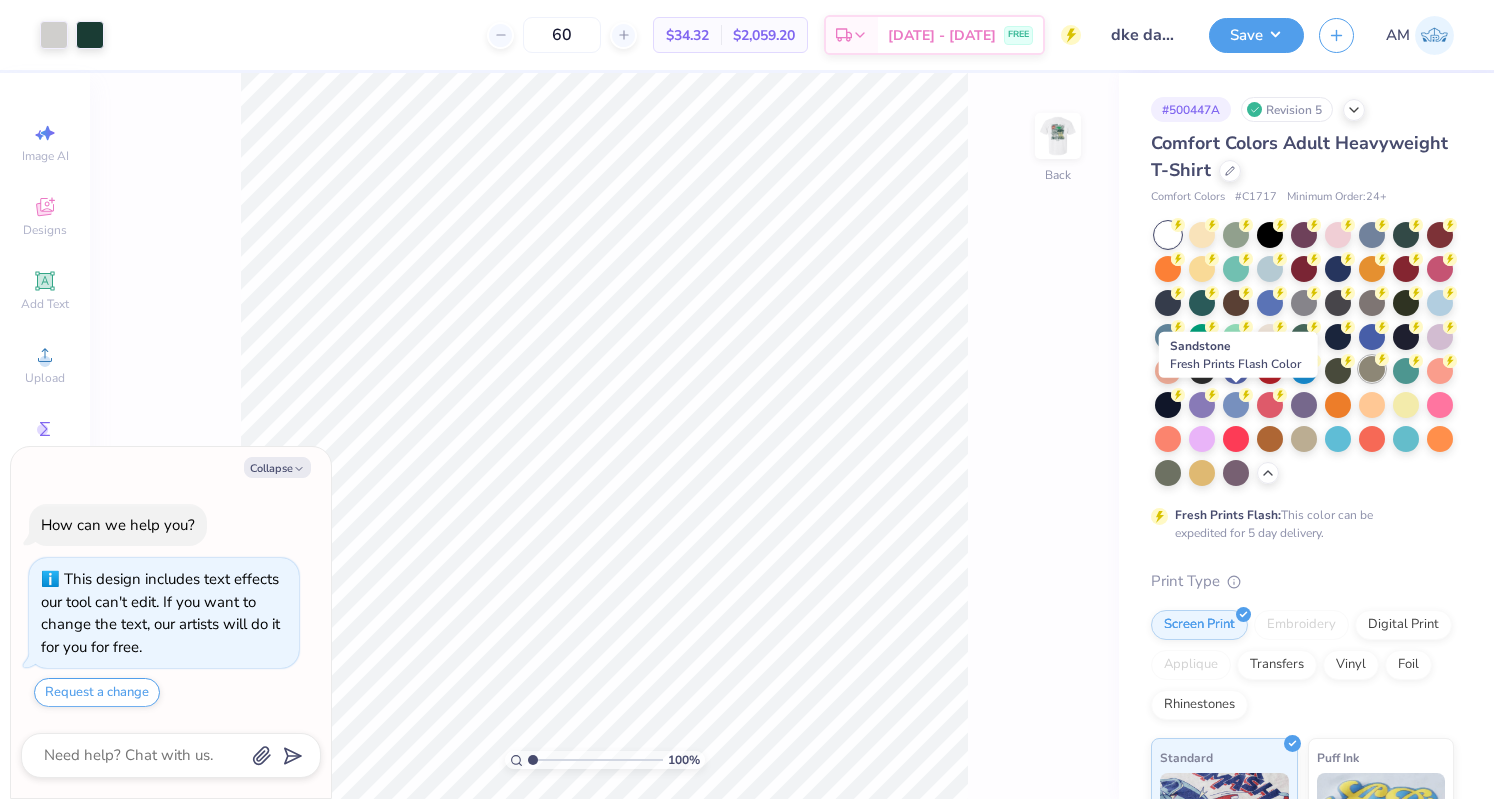 click at bounding box center [1372, 369] 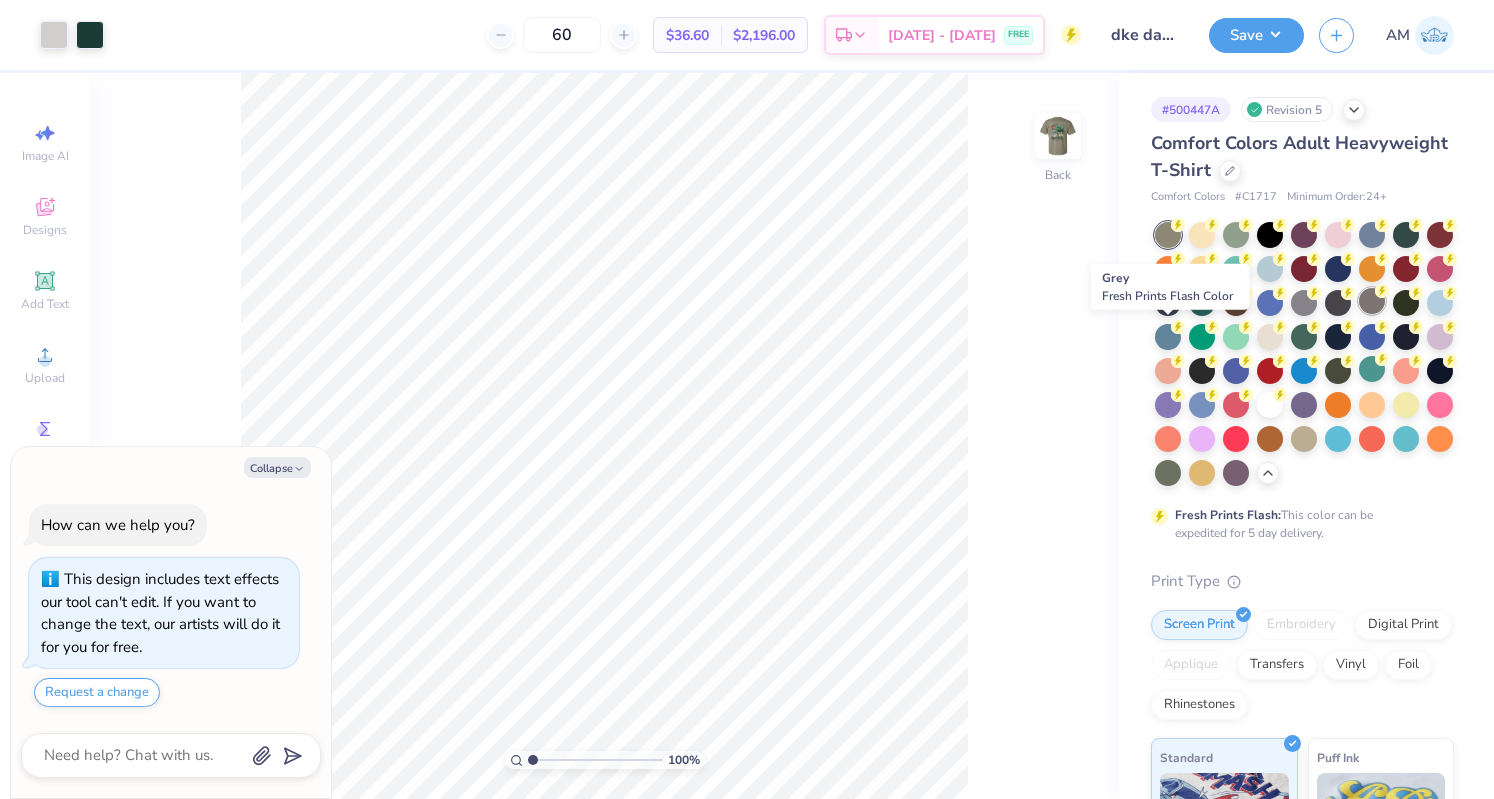 click at bounding box center [1372, 301] 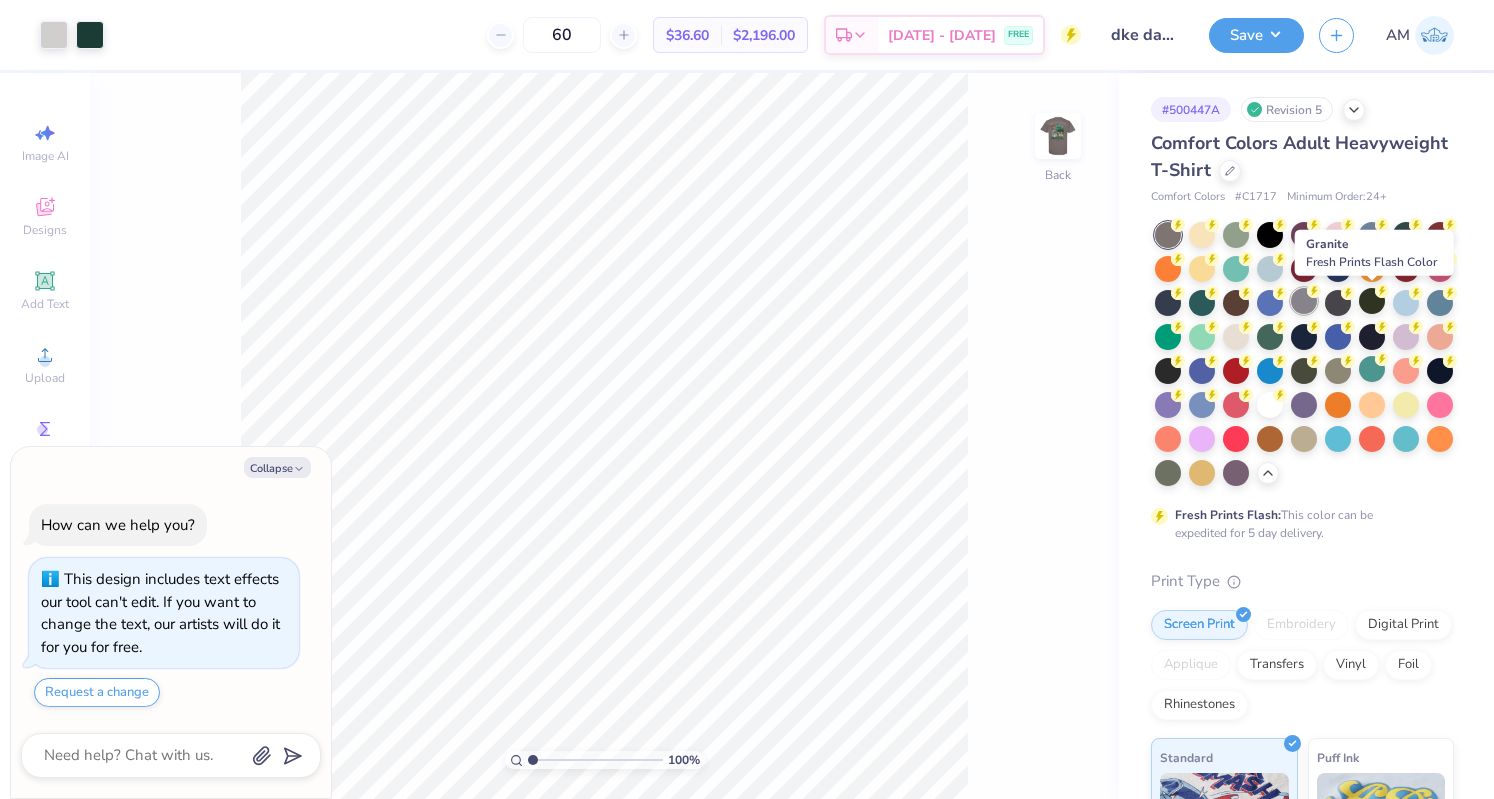 click at bounding box center [1304, 301] 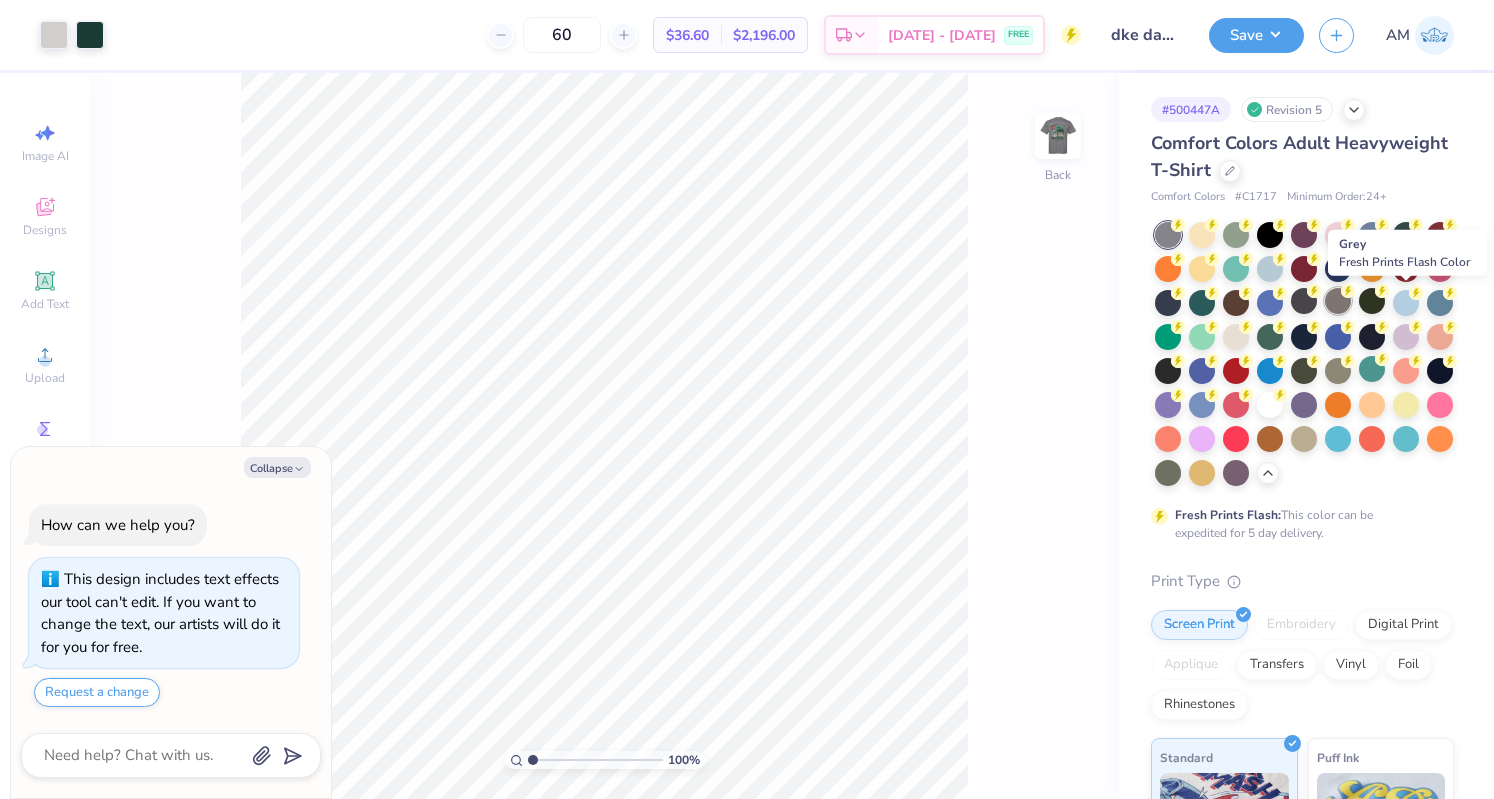 click at bounding box center (1338, 301) 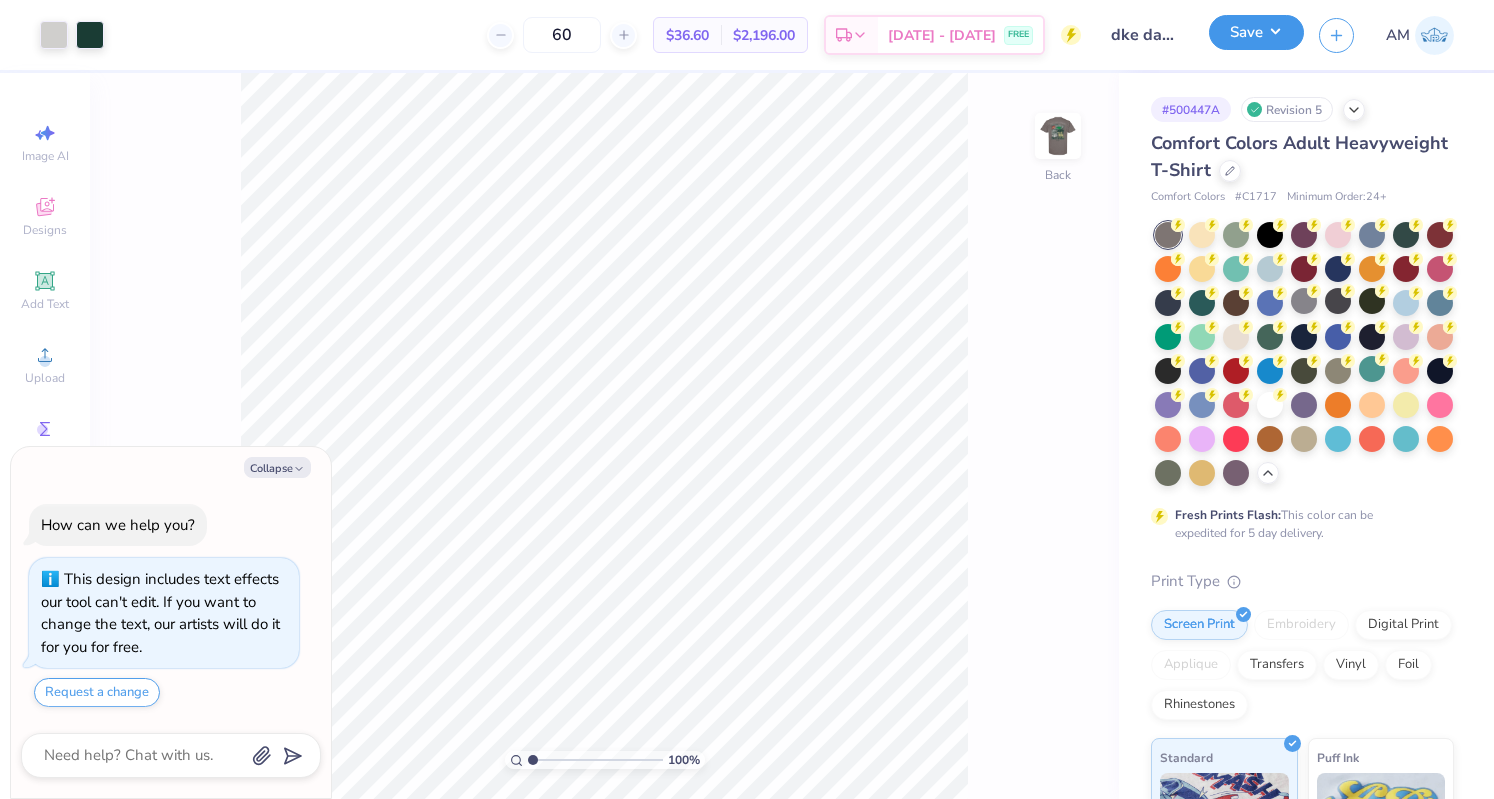 click on "Save" at bounding box center (1256, 32) 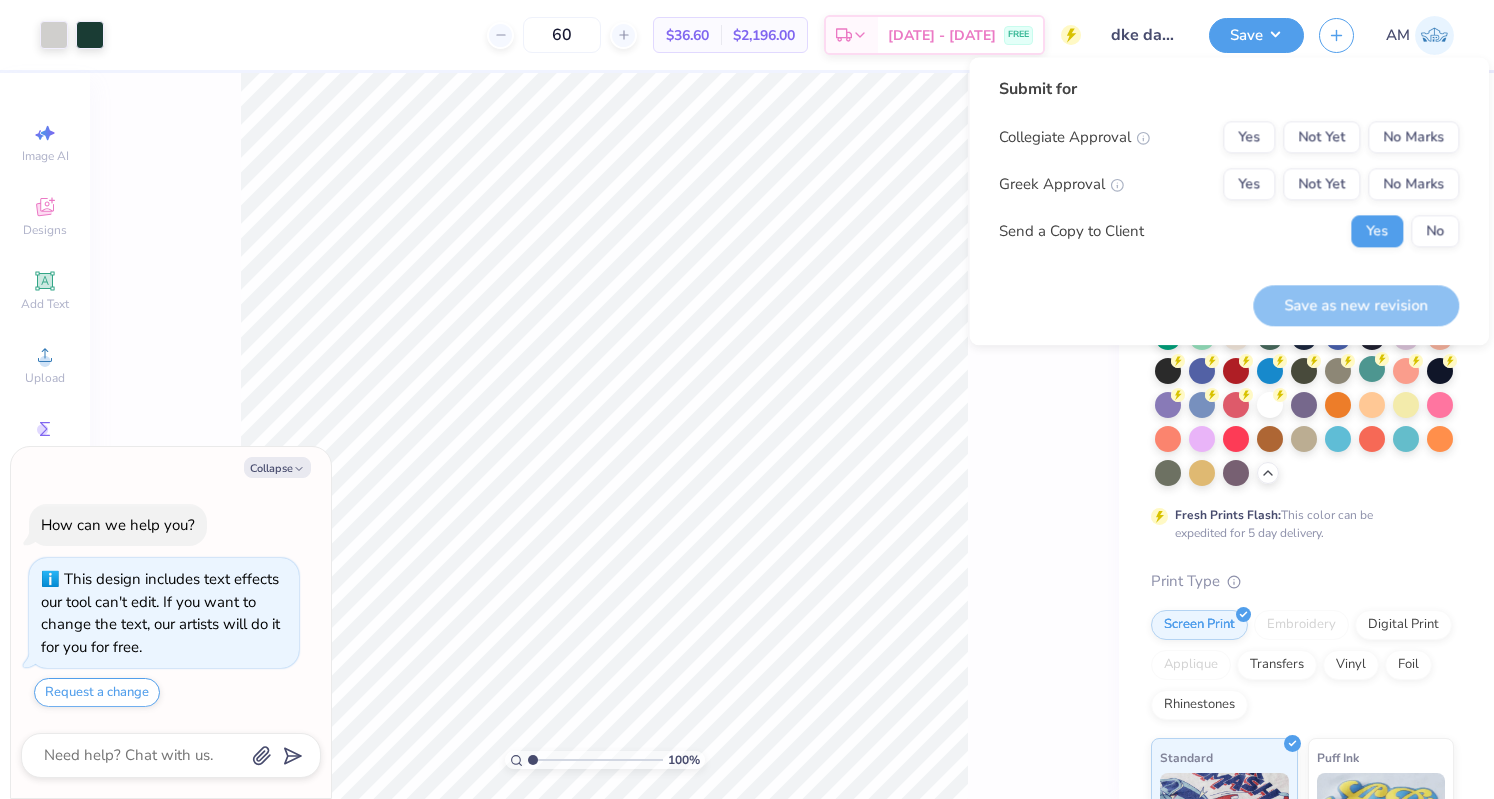 click on "Submit for Collegiate Approval Yes Not Yet No Marks Greek Approval Yes Not Yet No Marks Send a Copy to Client Yes No Save as new revision" at bounding box center (1229, 201) 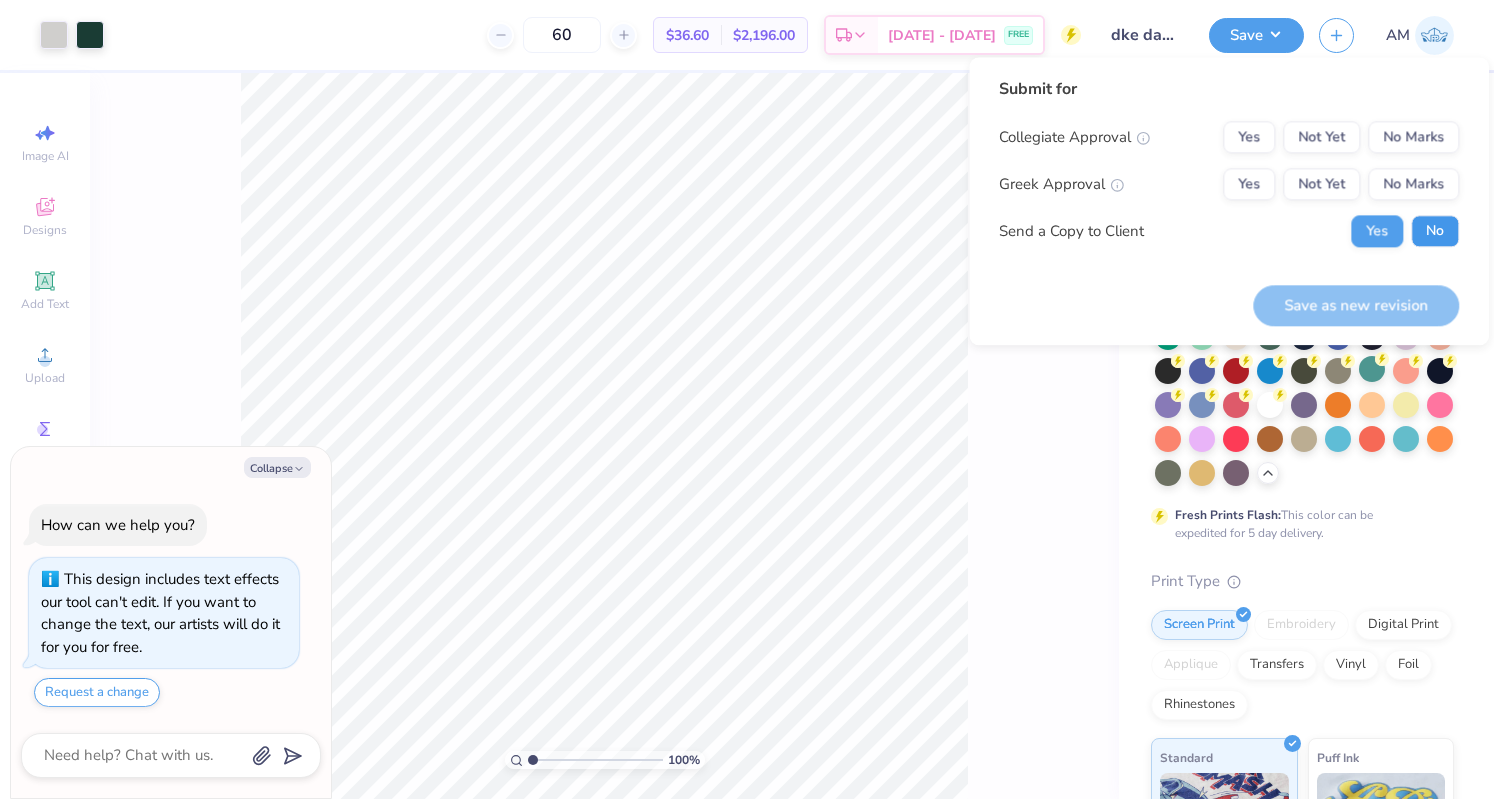 click on "No" at bounding box center [1435, 231] 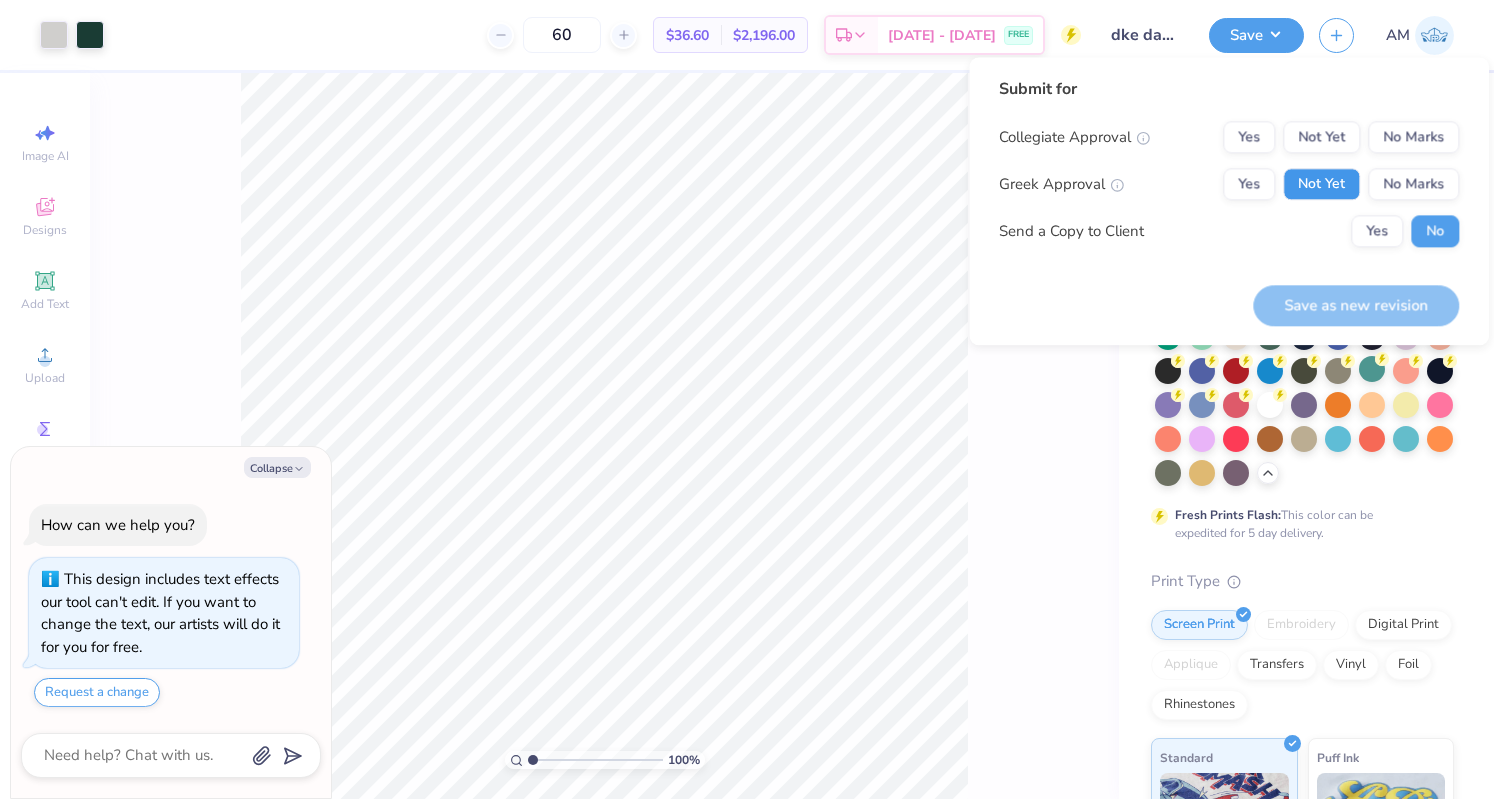 click on "Not Yet" at bounding box center (1321, 184) 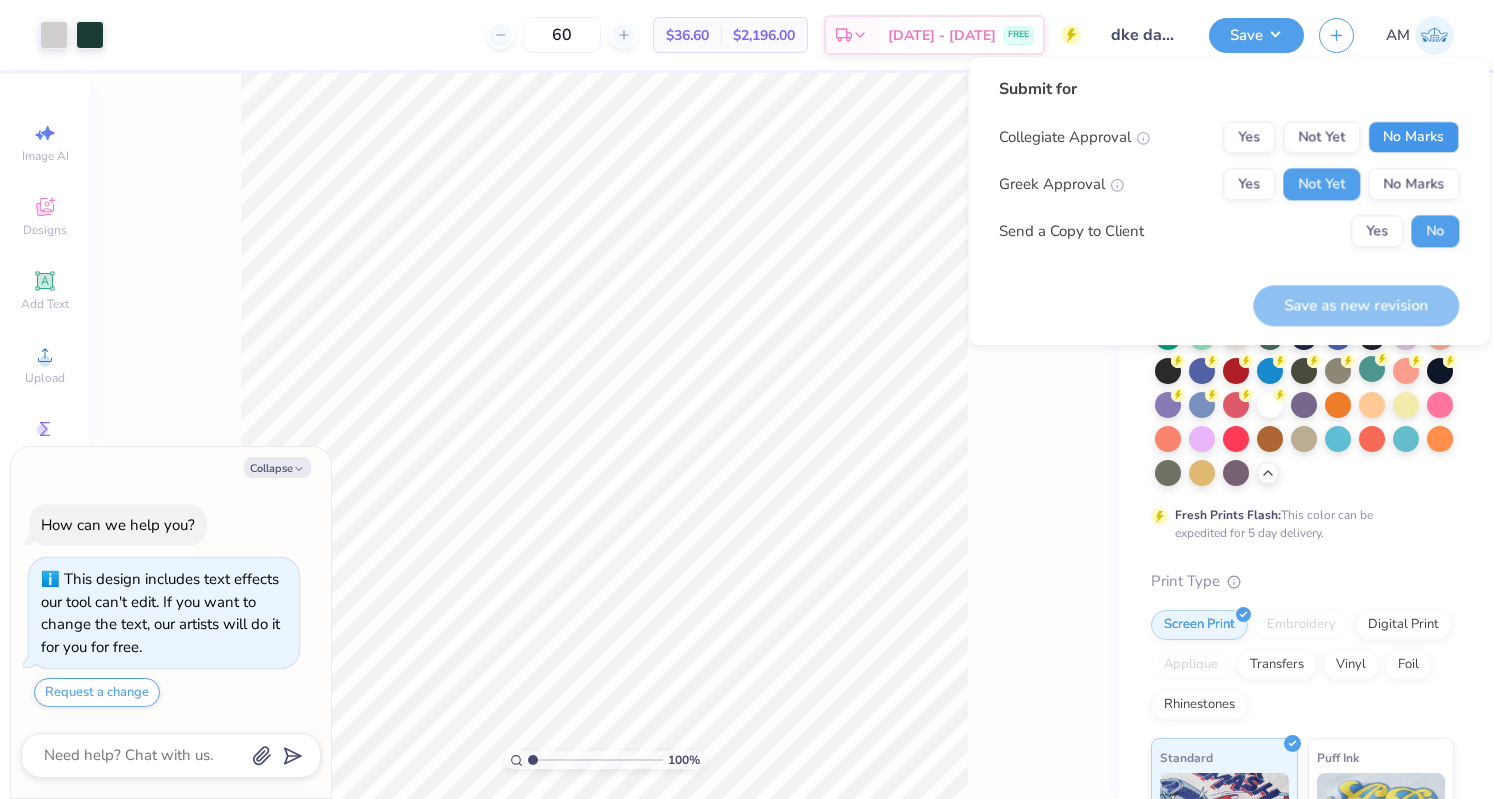 click on "No Marks" at bounding box center [1413, 137] 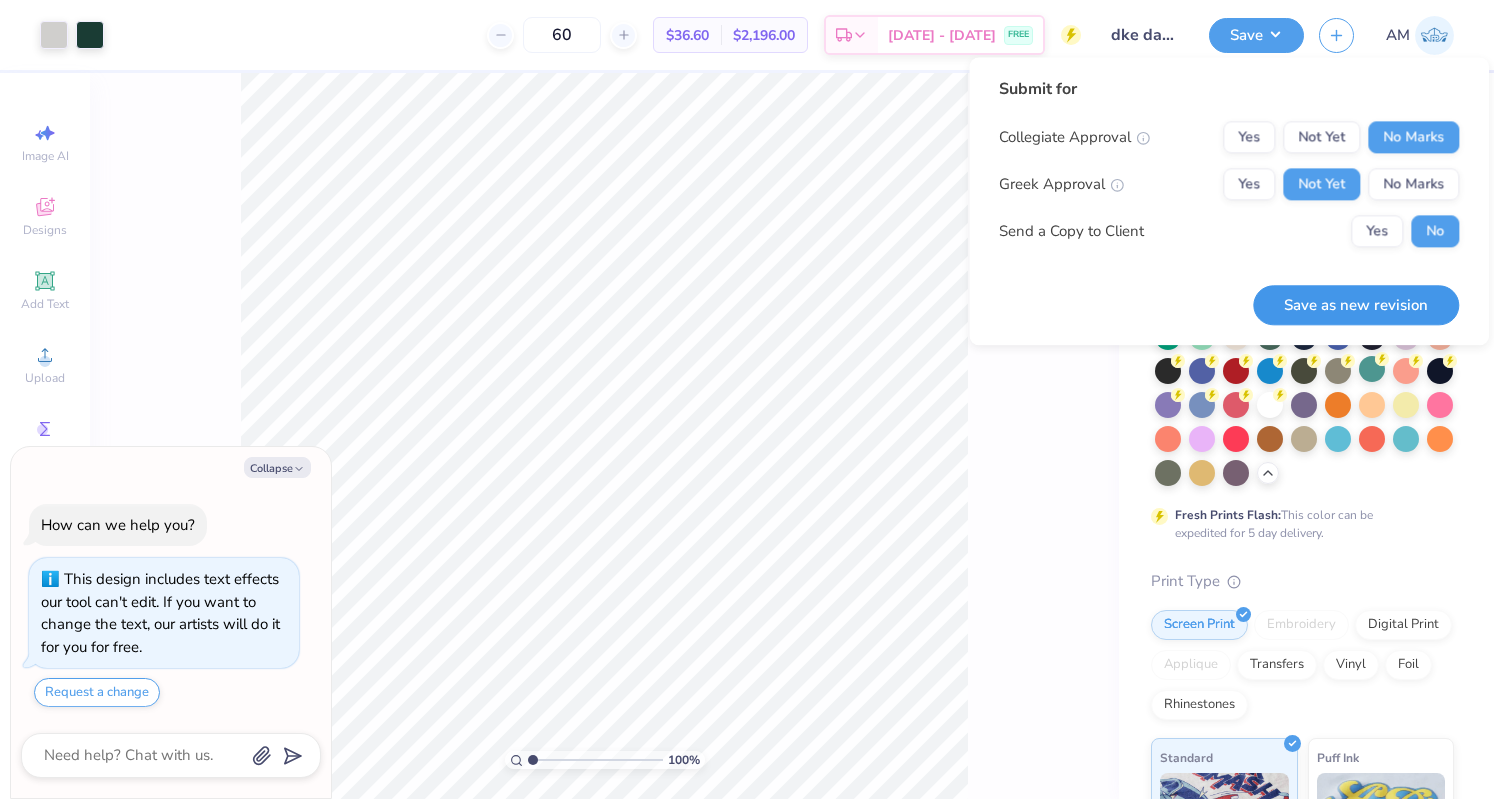 click on "Save as new revision" at bounding box center (1356, 305) 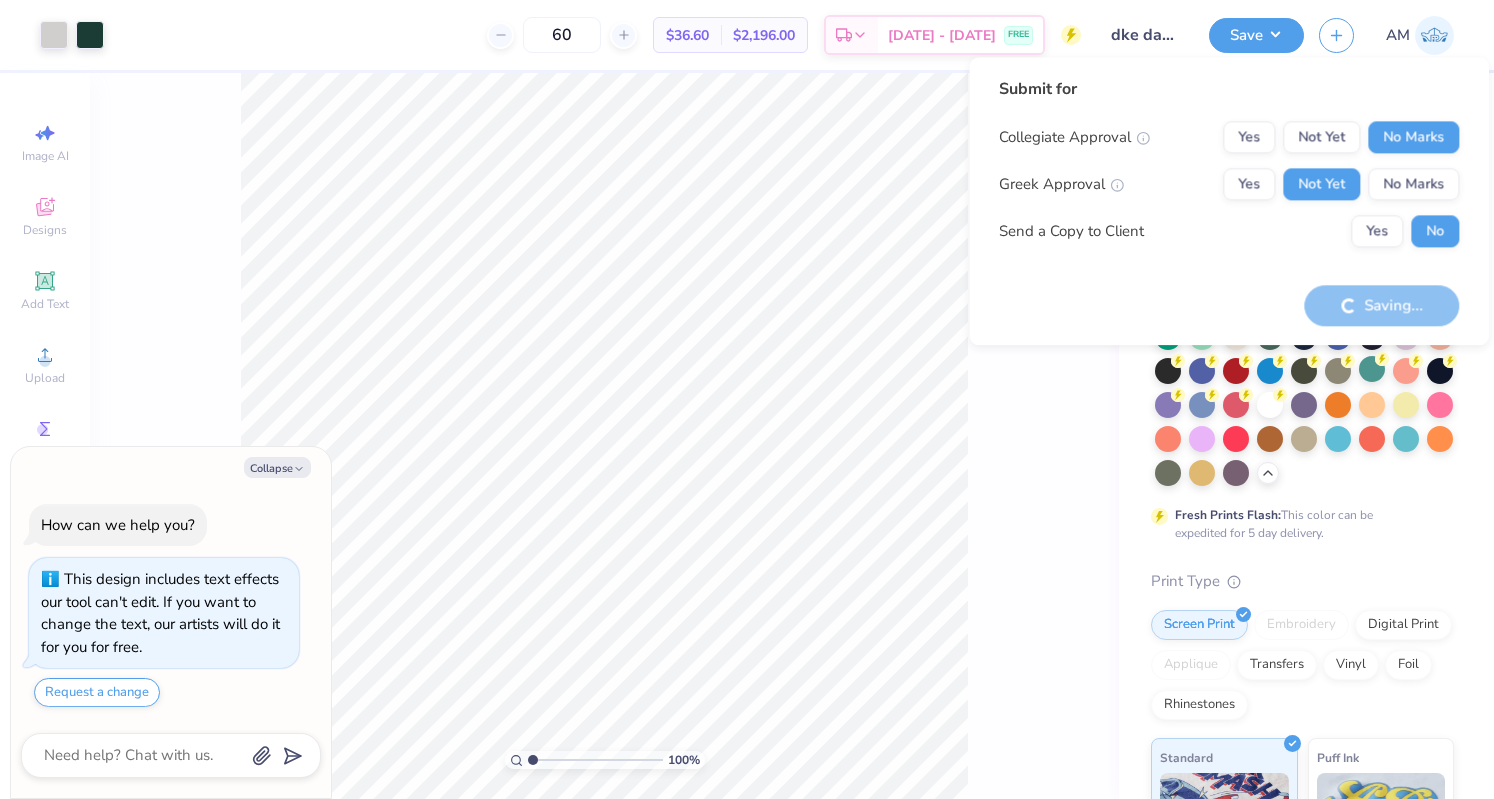 click on "100  % Back" at bounding box center [604, 436] 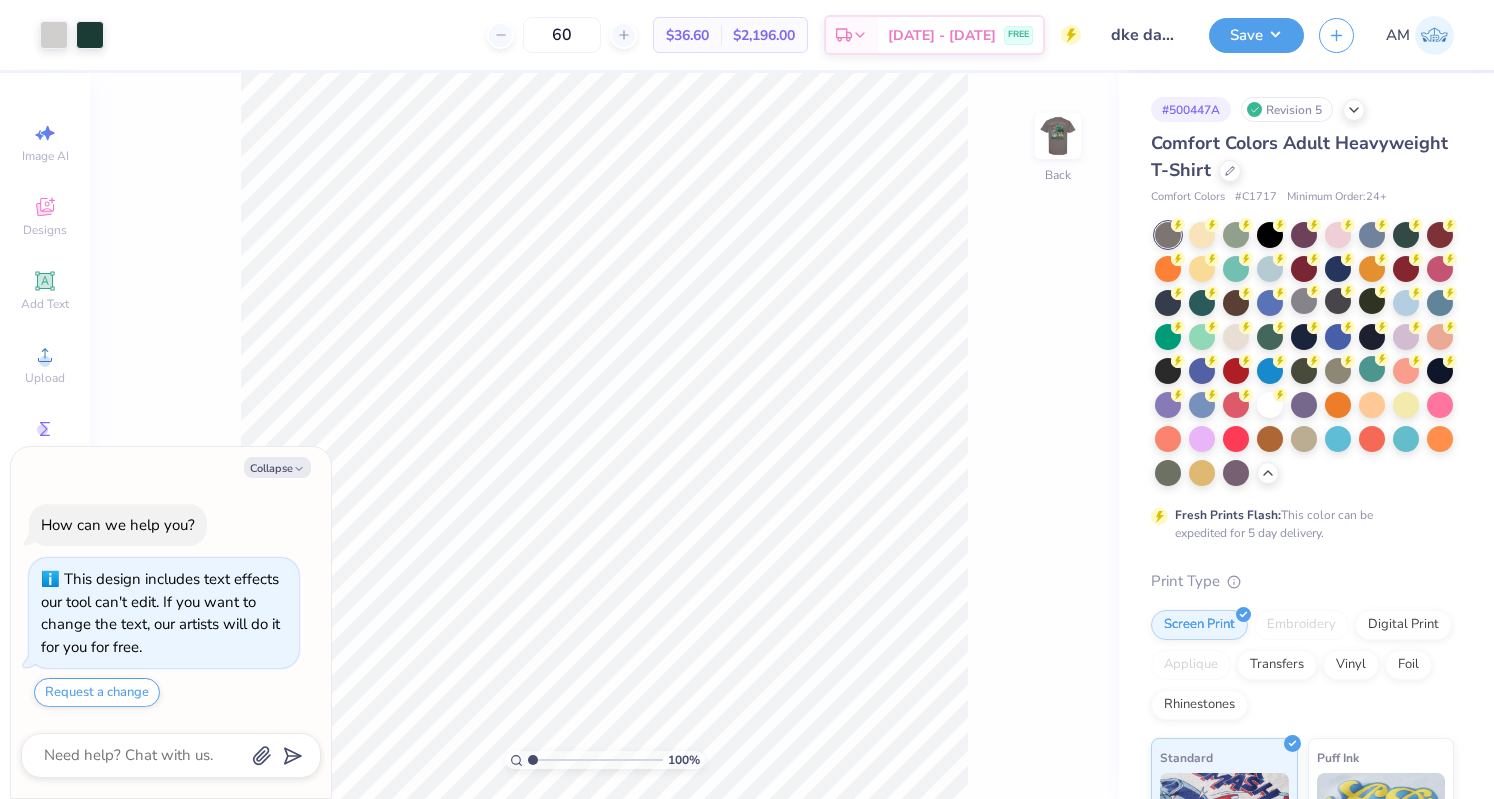 click on "Collegiate Approval Yes Not Yet No Marks" at bounding box center (1229, 141) 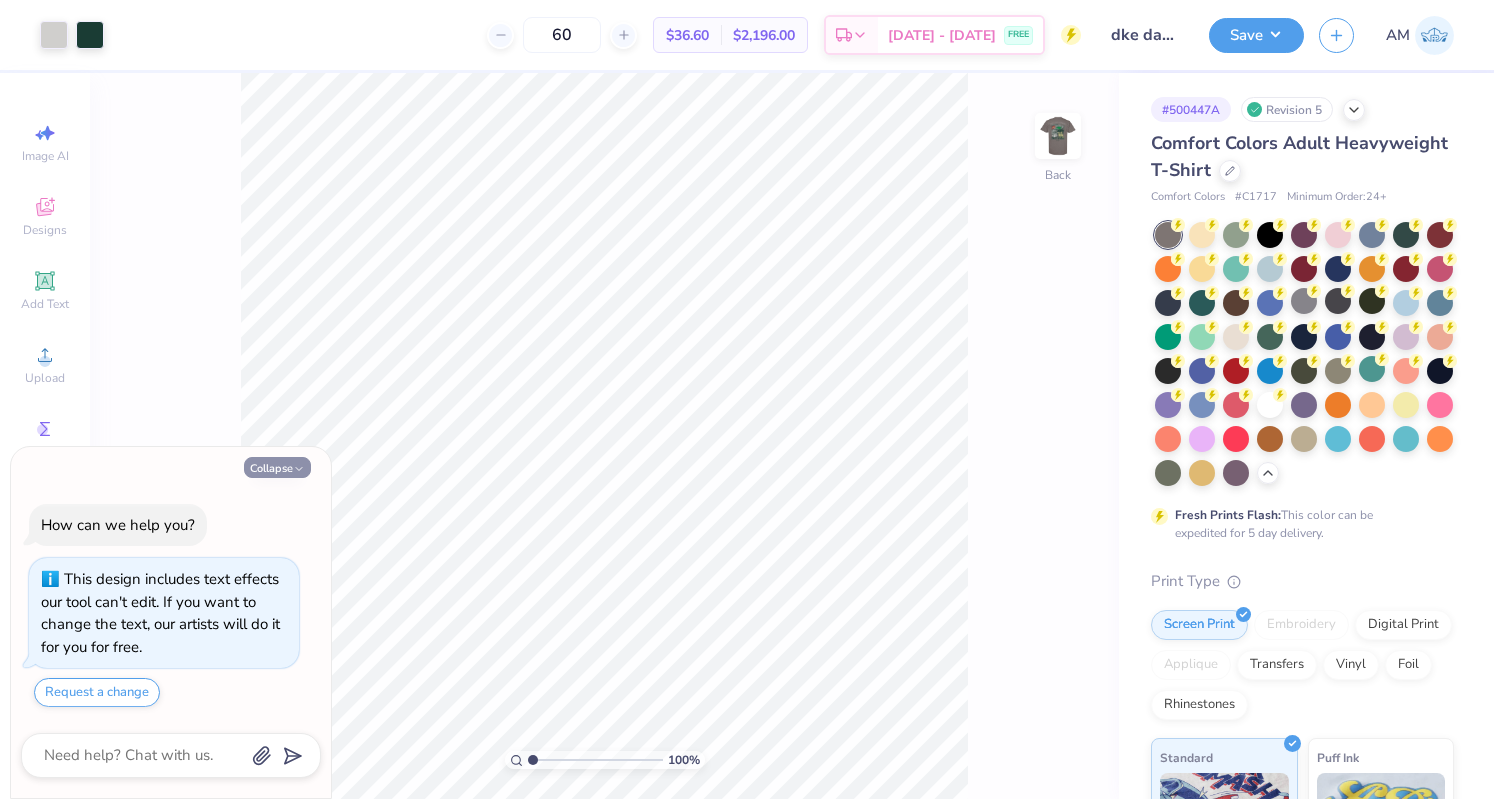click on "Collapse" at bounding box center [277, 467] 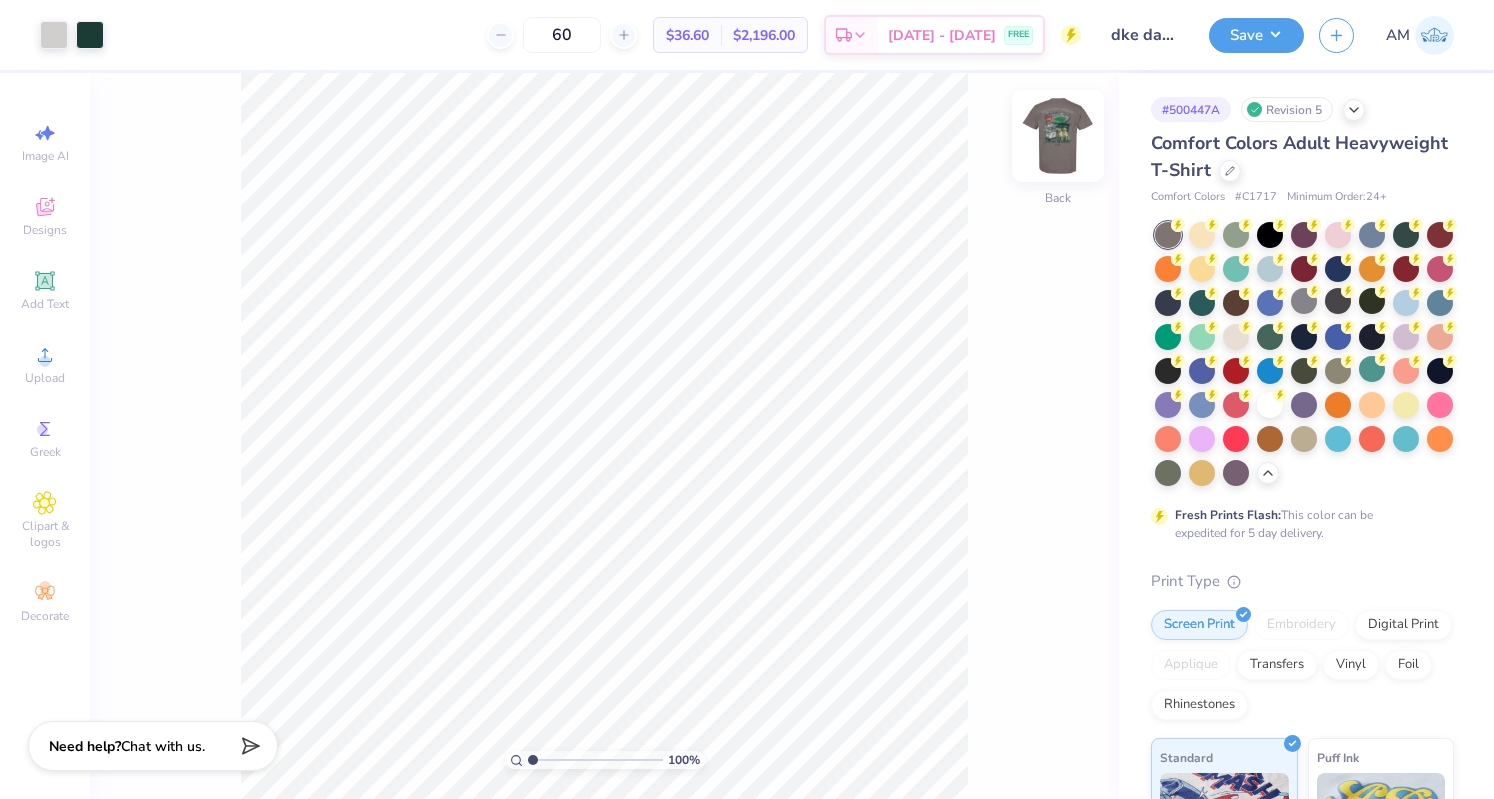 click at bounding box center [1058, 136] 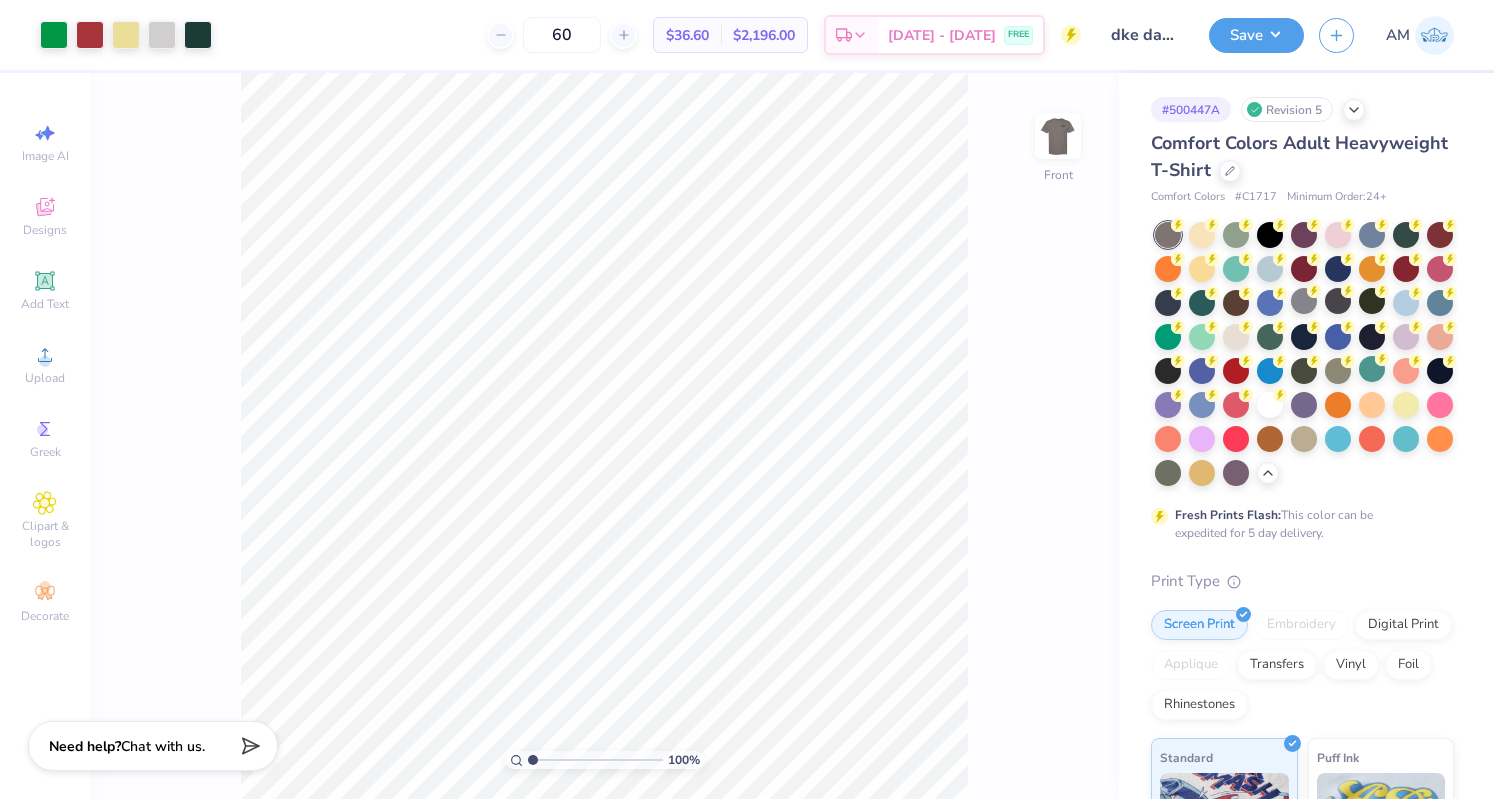 type on "x" 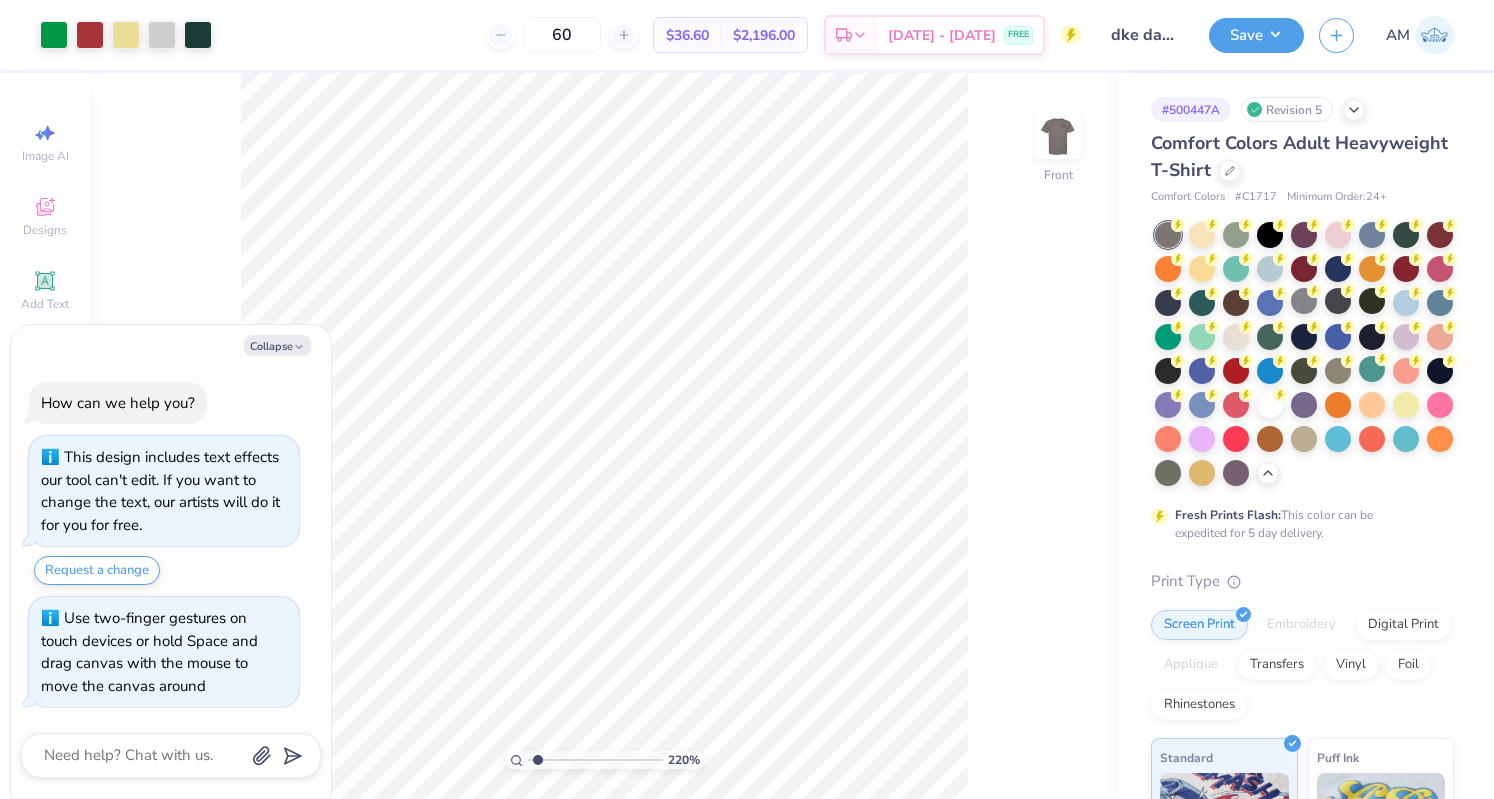 type on "x" 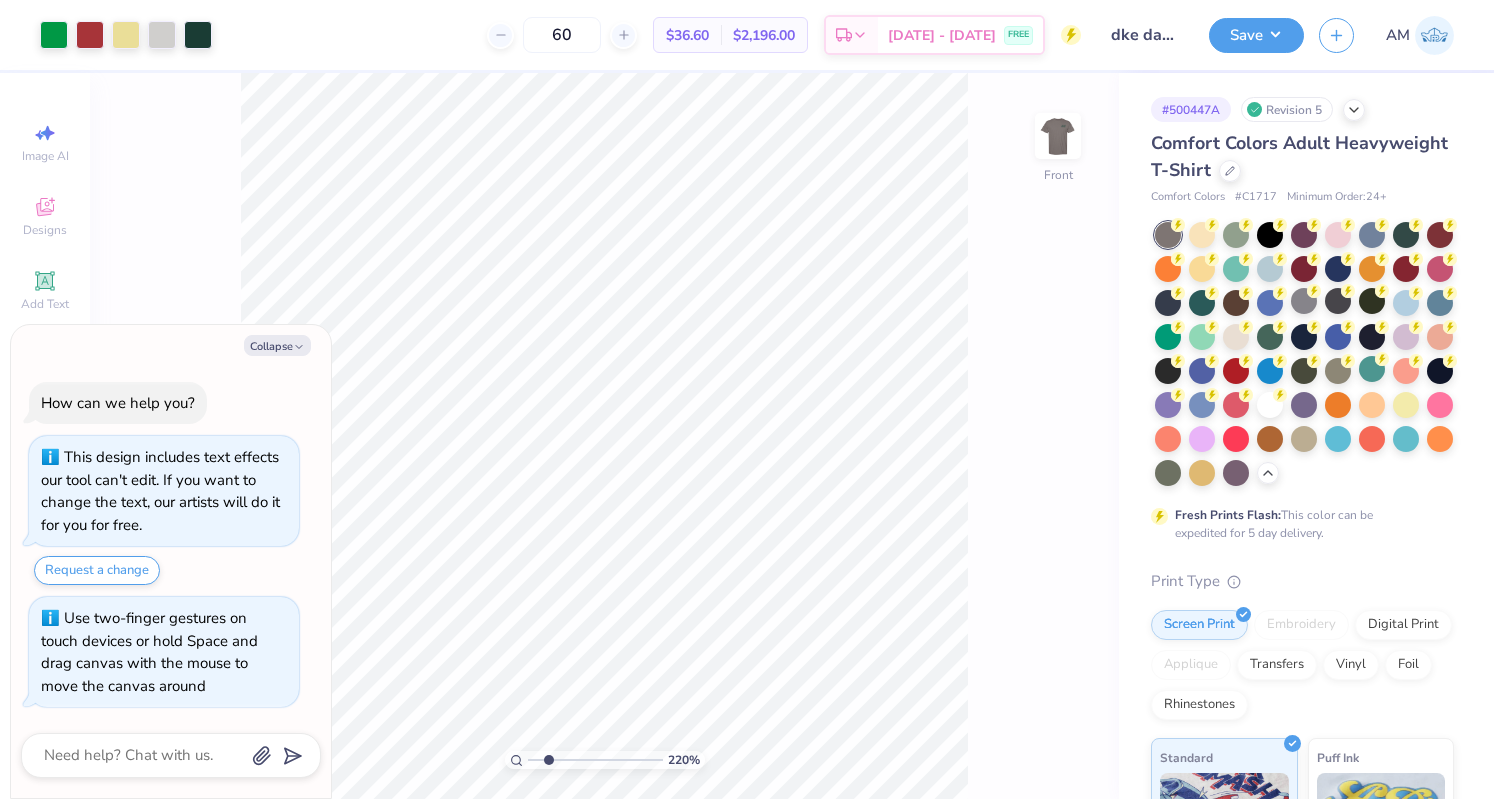 type on "x" 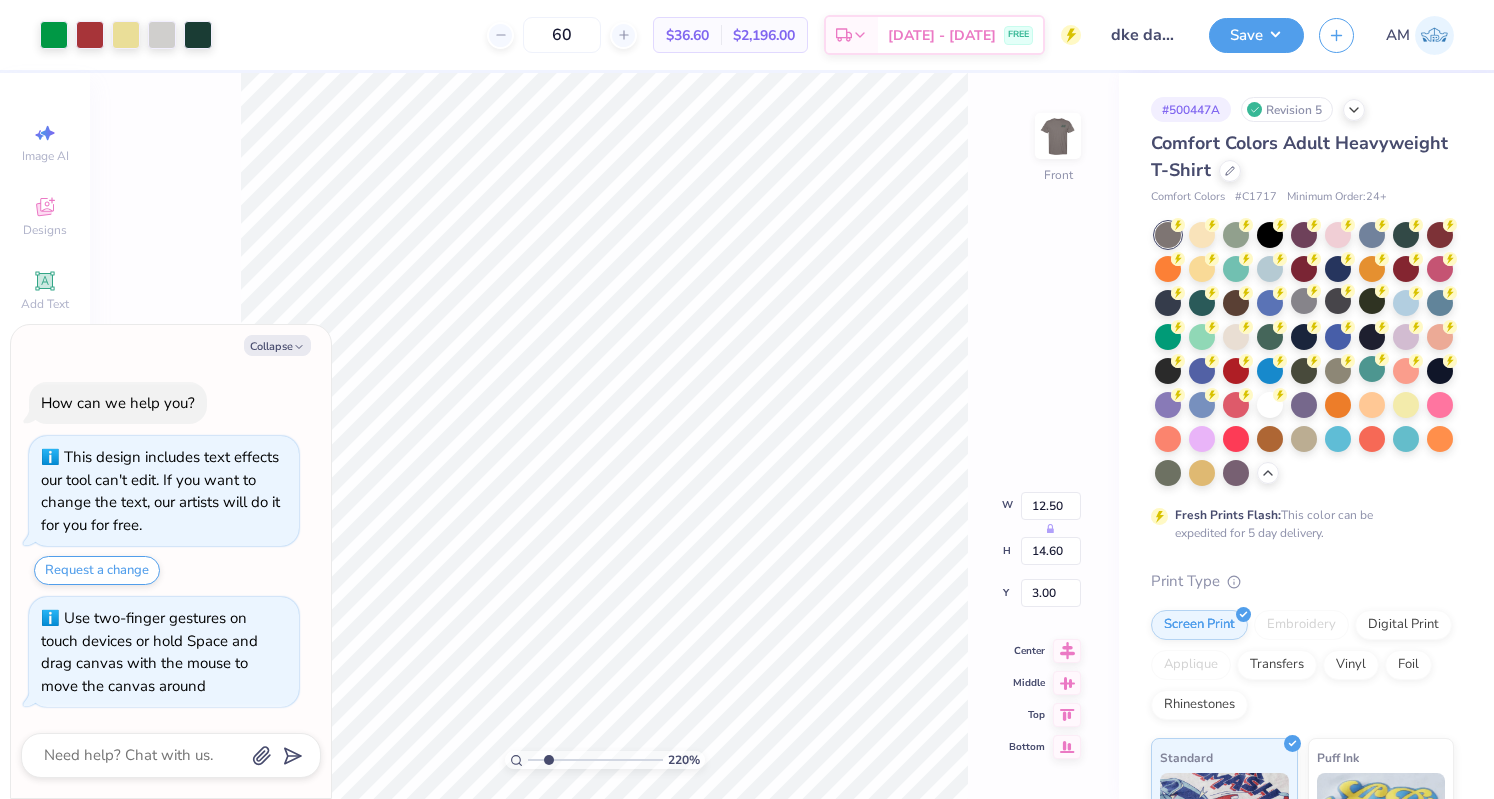type on "x" 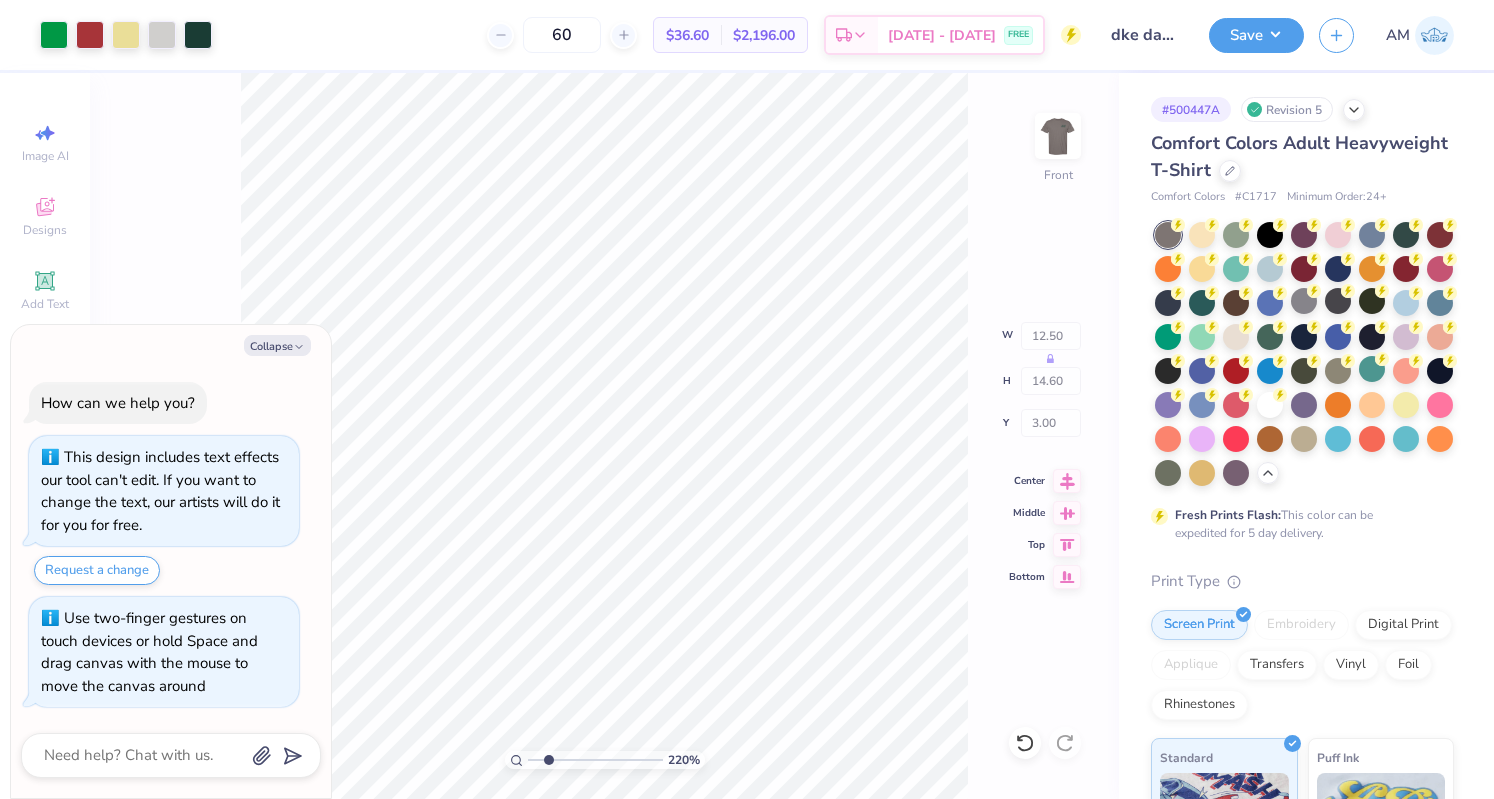 type on "x" 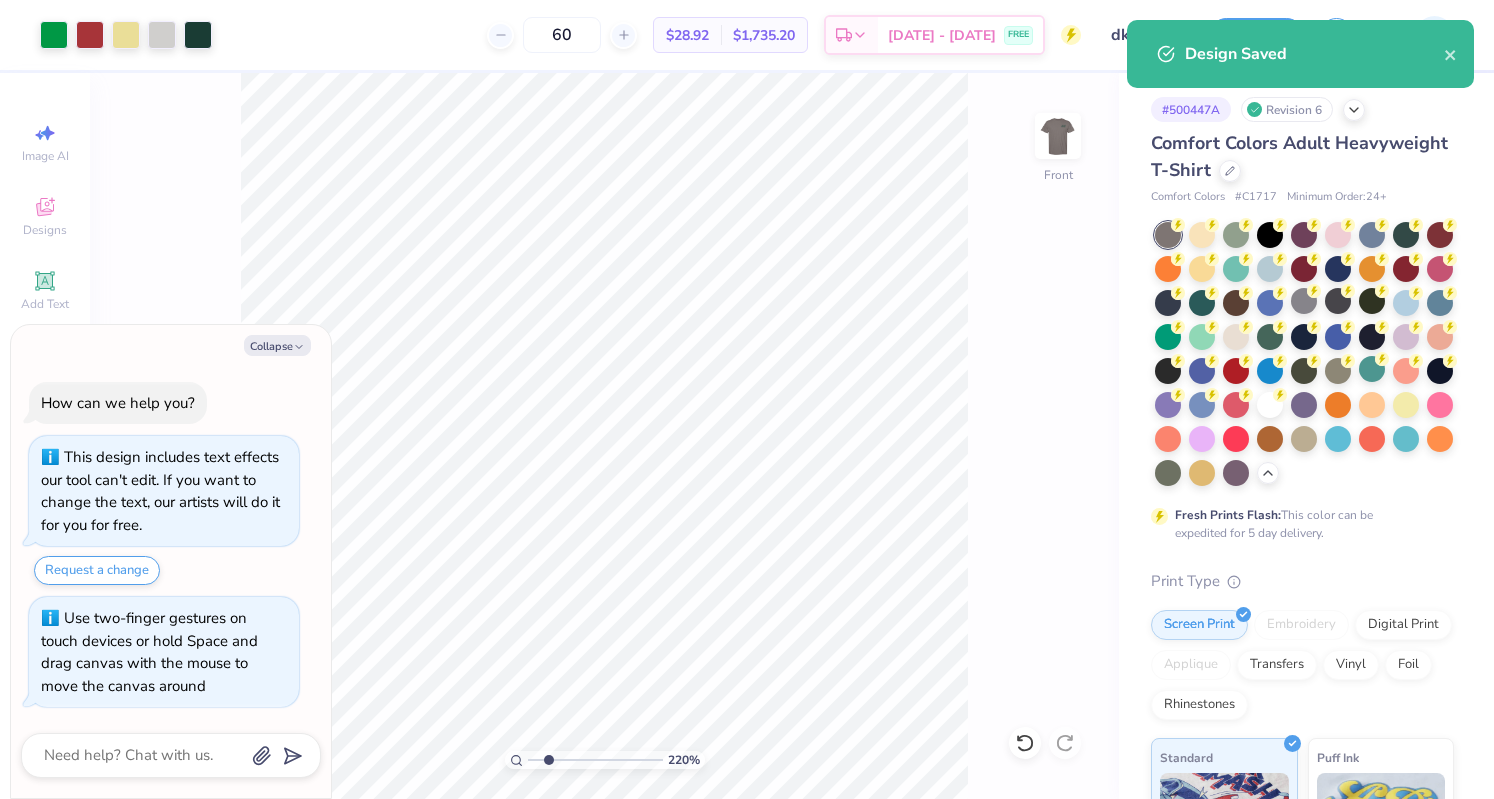 type on "x" 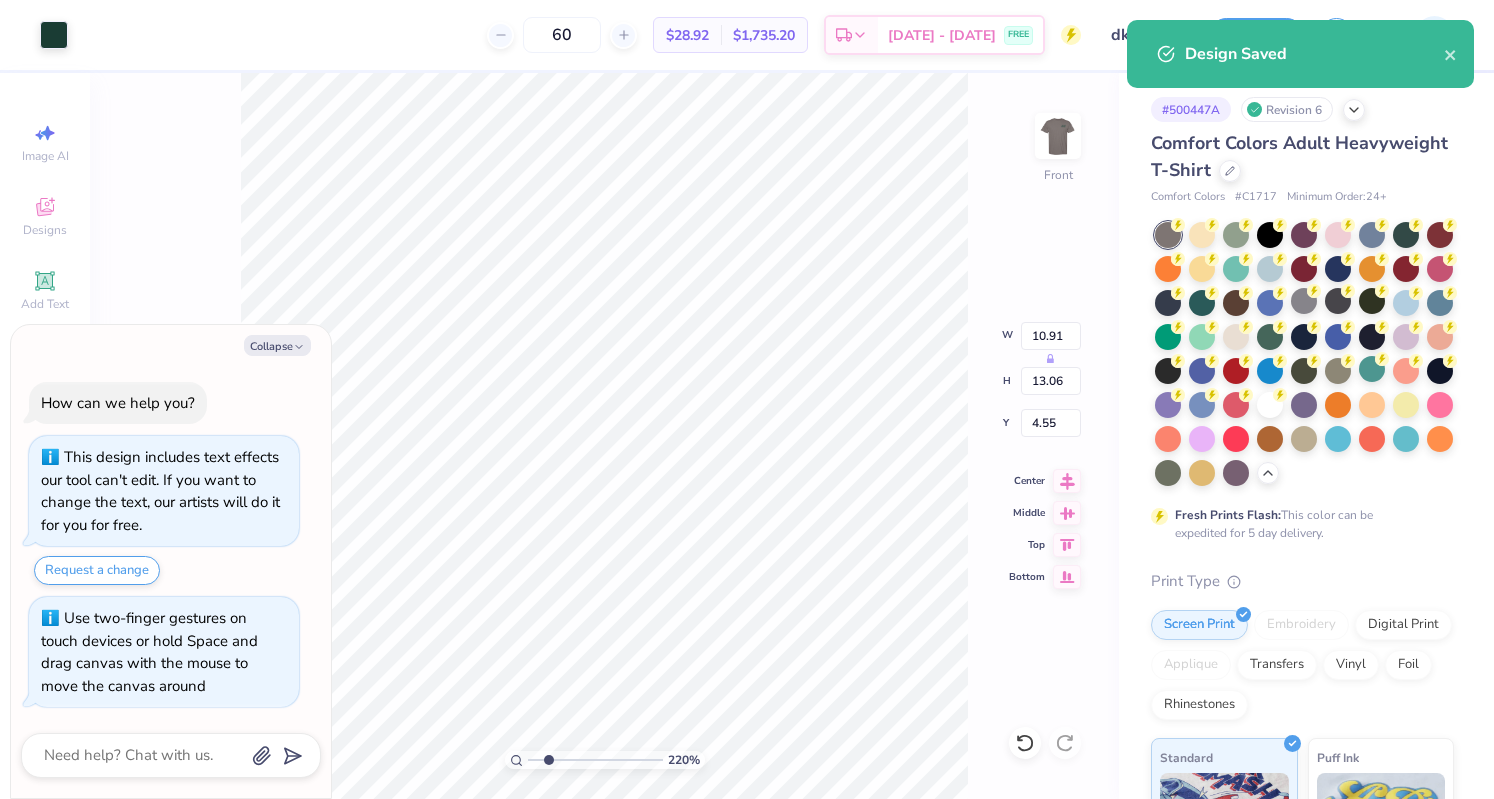 type on "x" 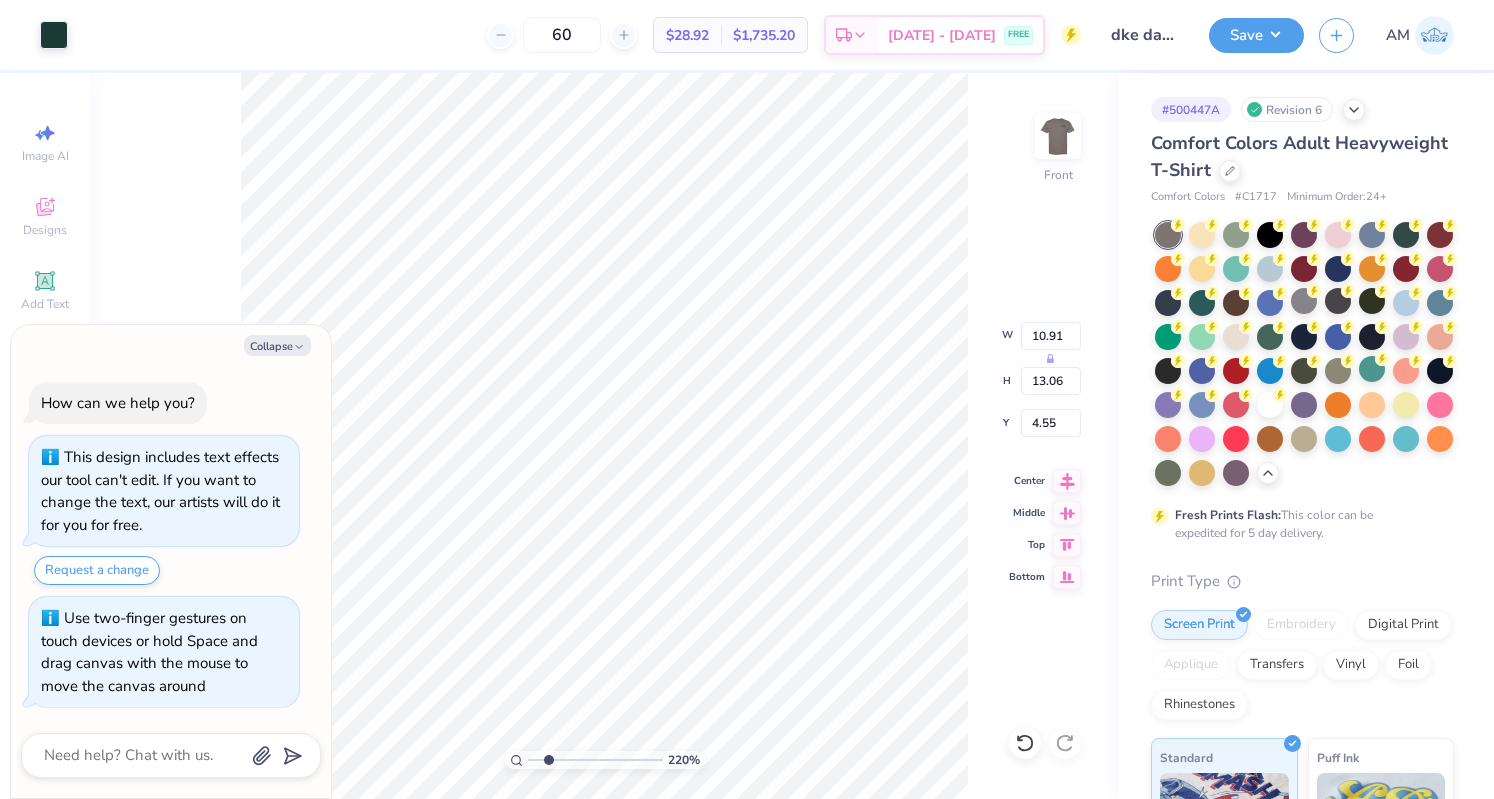 type on "x" 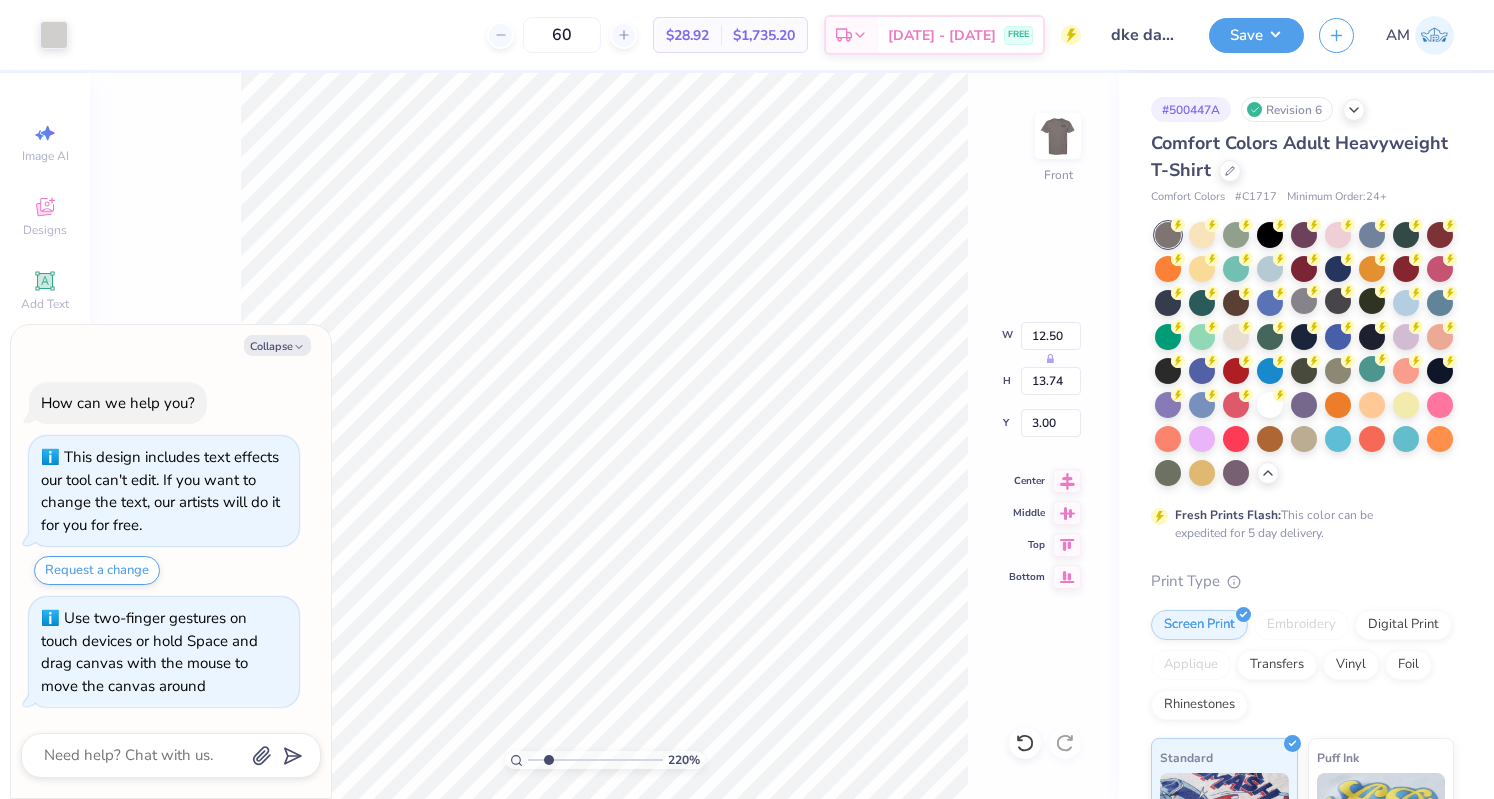 type on "x" 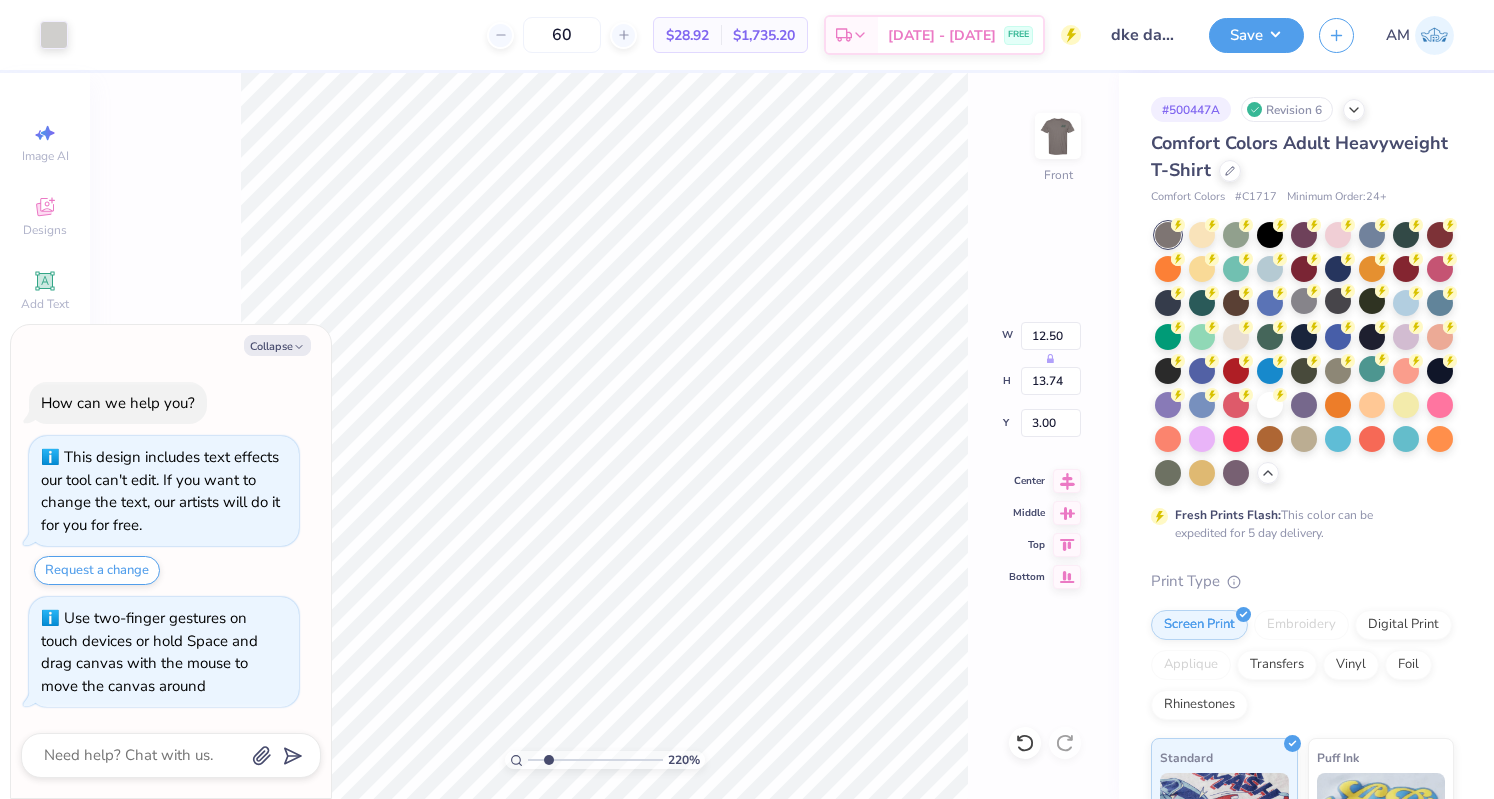 type on "x" 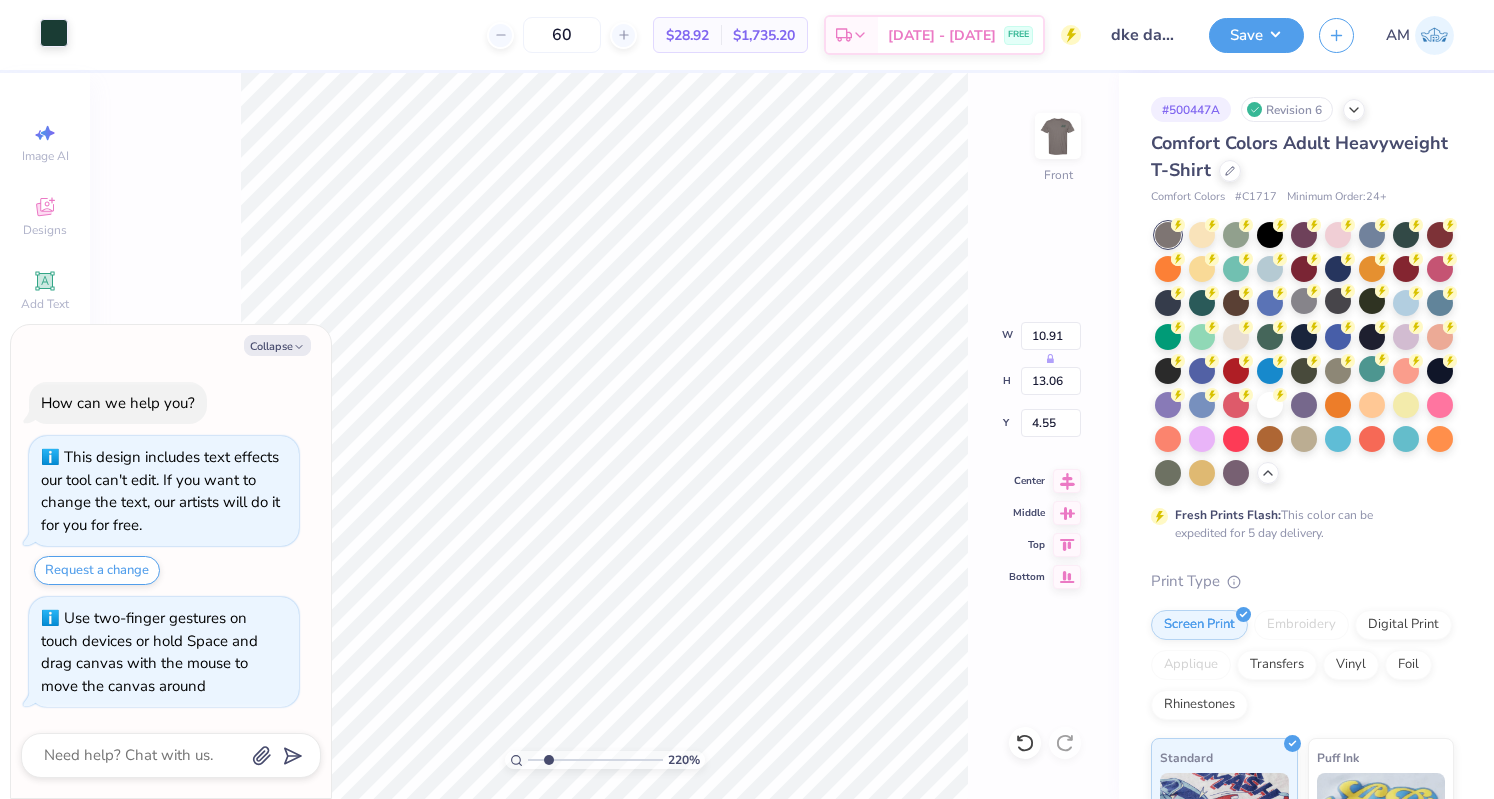 click at bounding box center (54, 33) 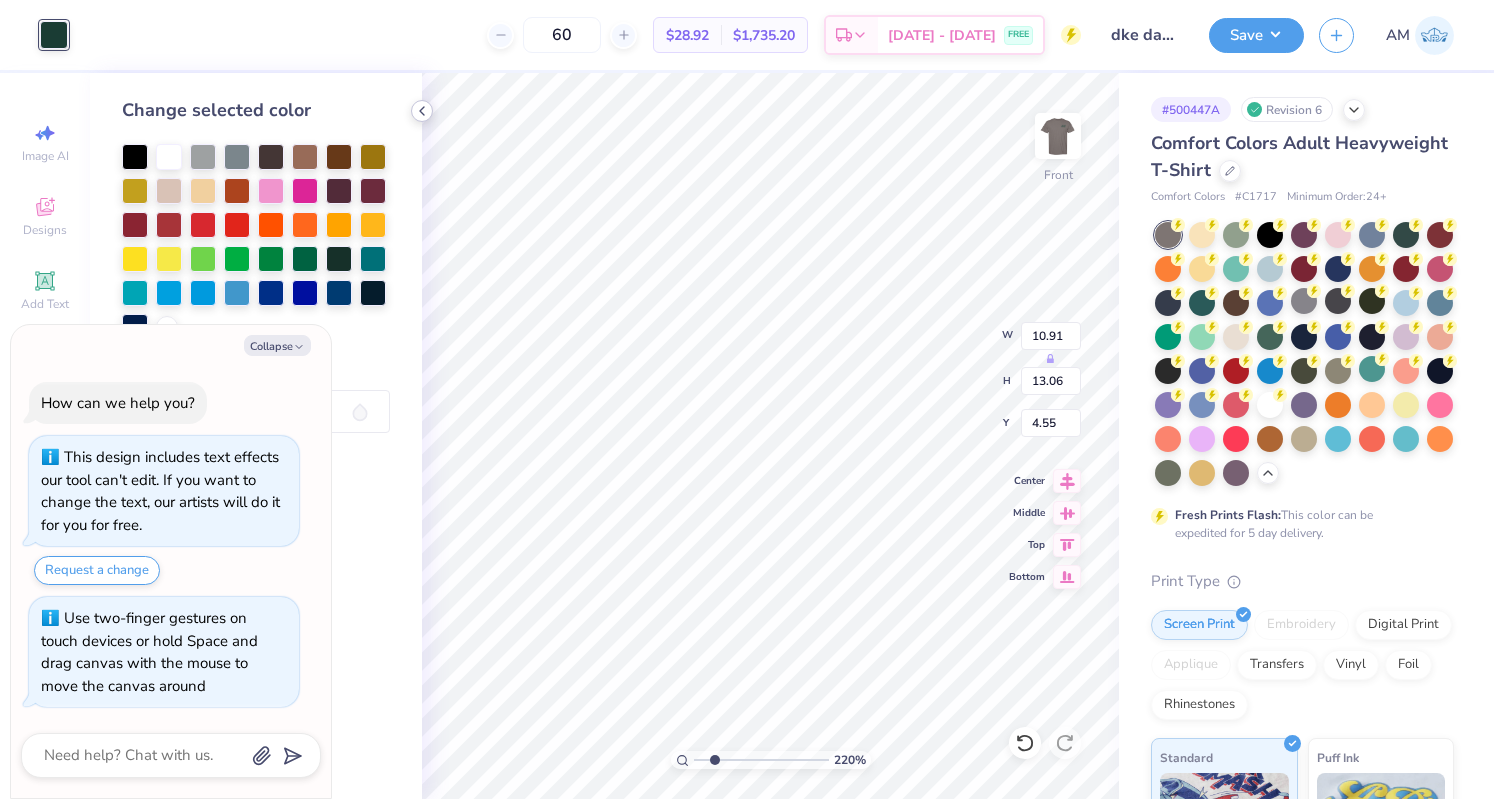 click 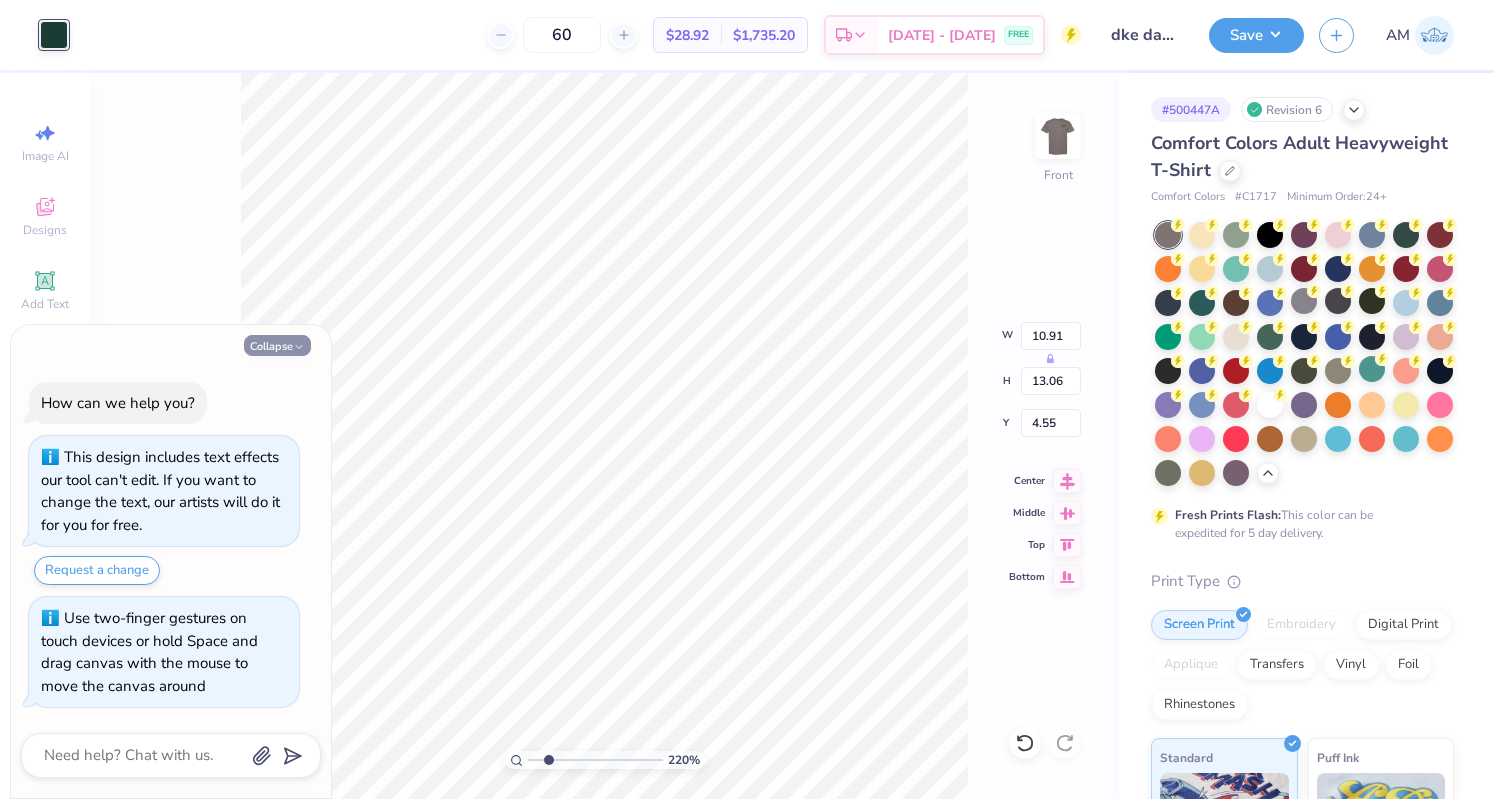 click on "Collapse" at bounding box center (277, 345) 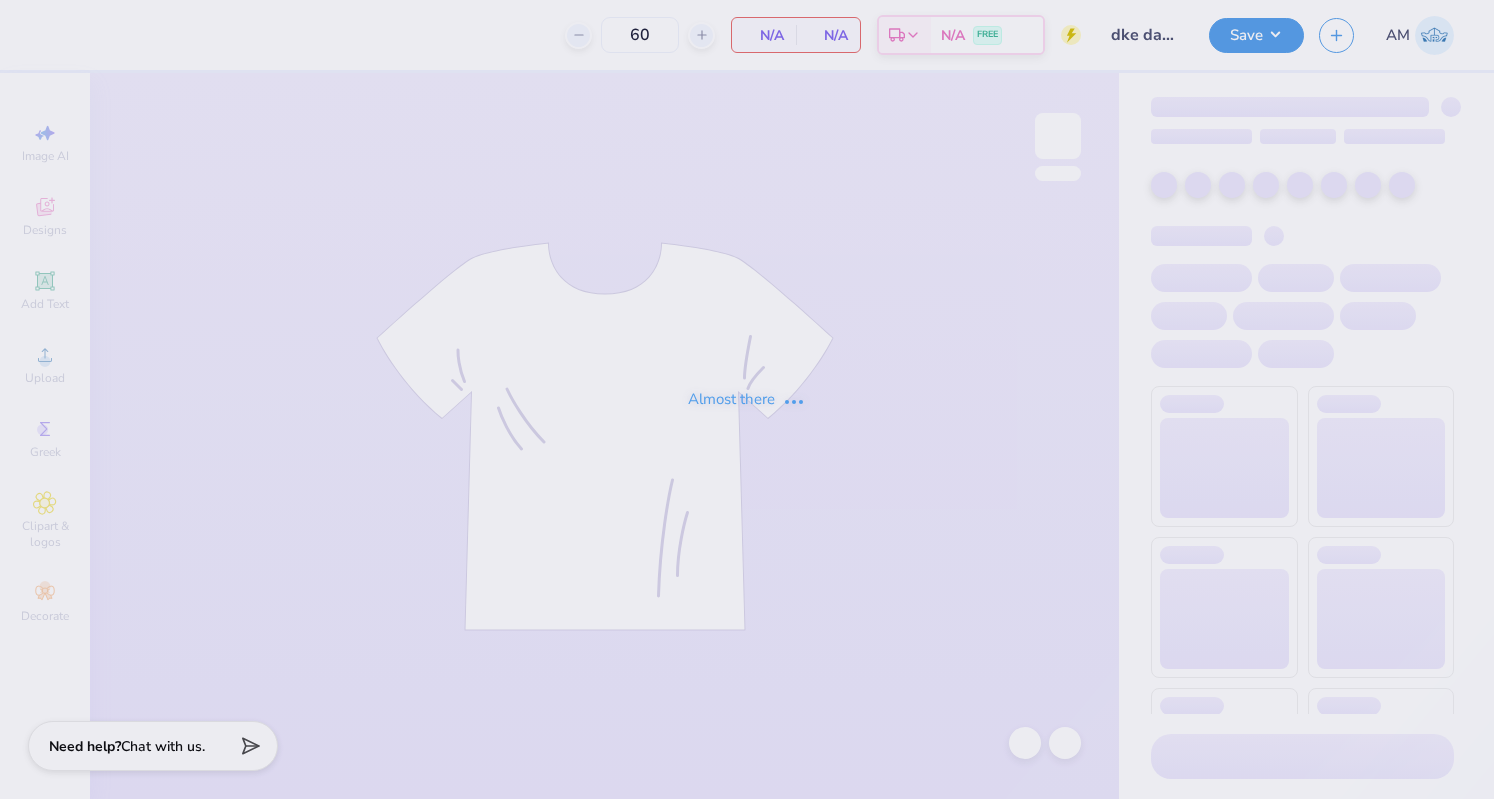 scroll, scrollTop: 0, scrollLeft: 0, axis: both 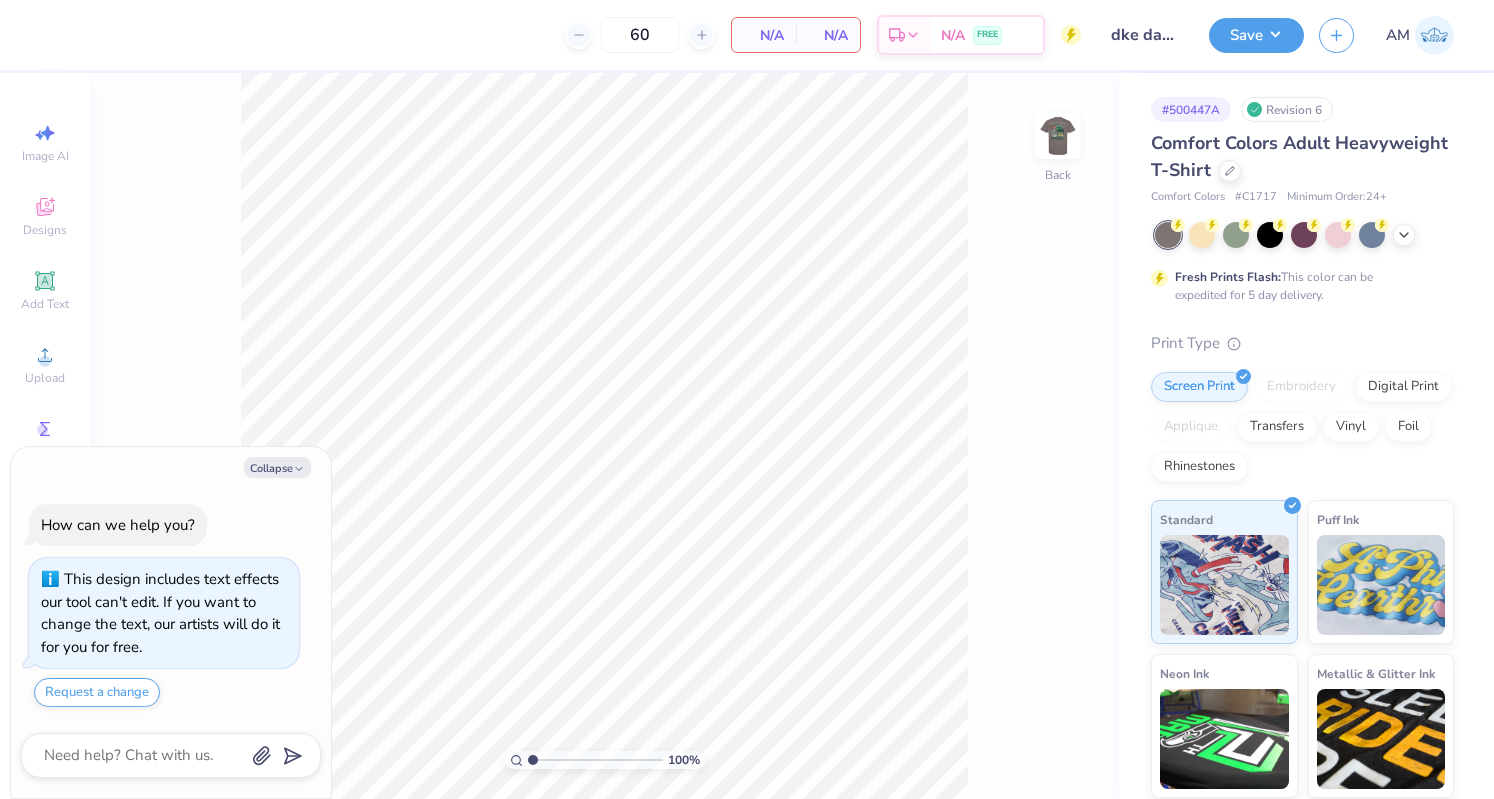 click 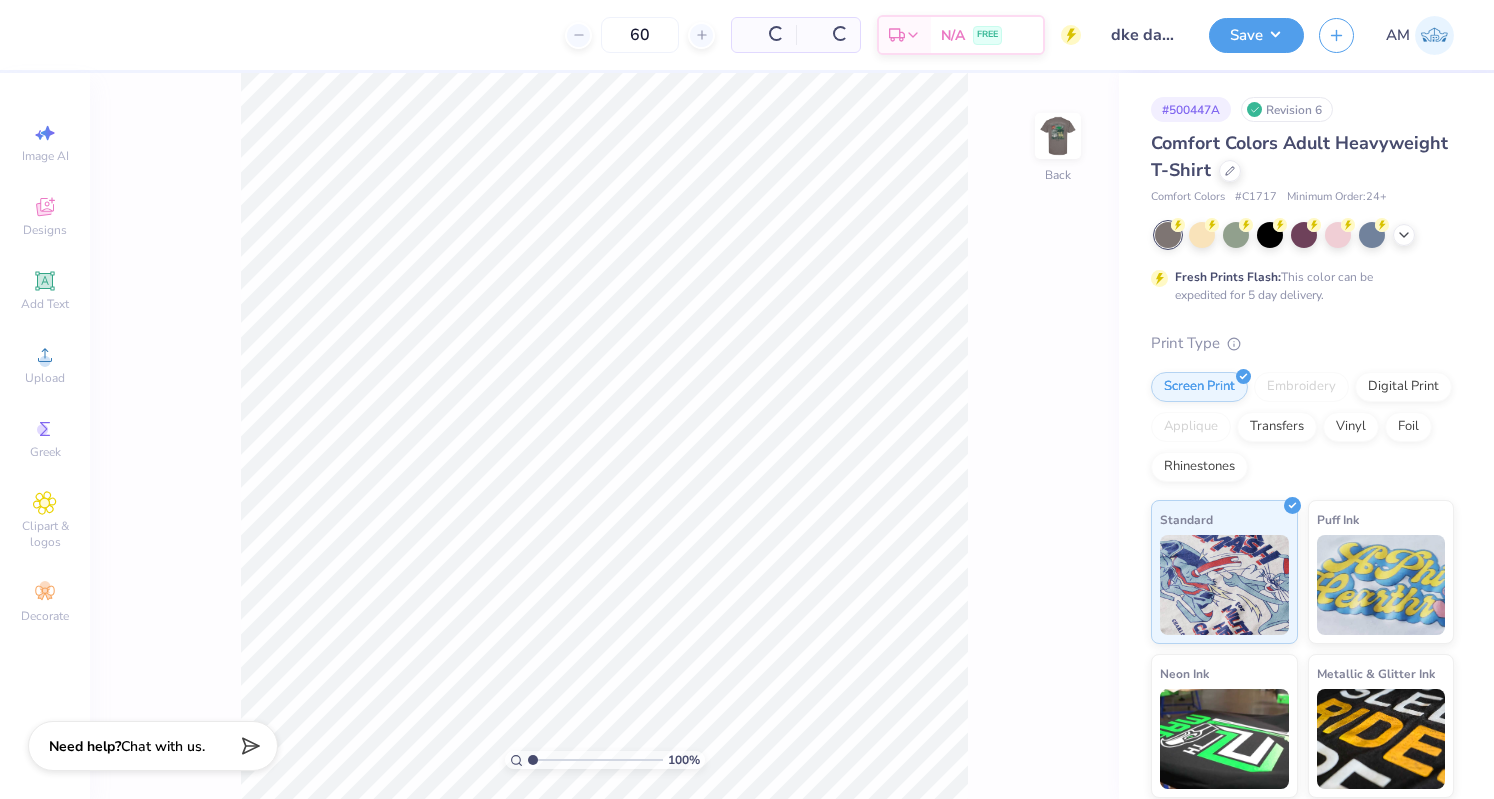 type on "x" 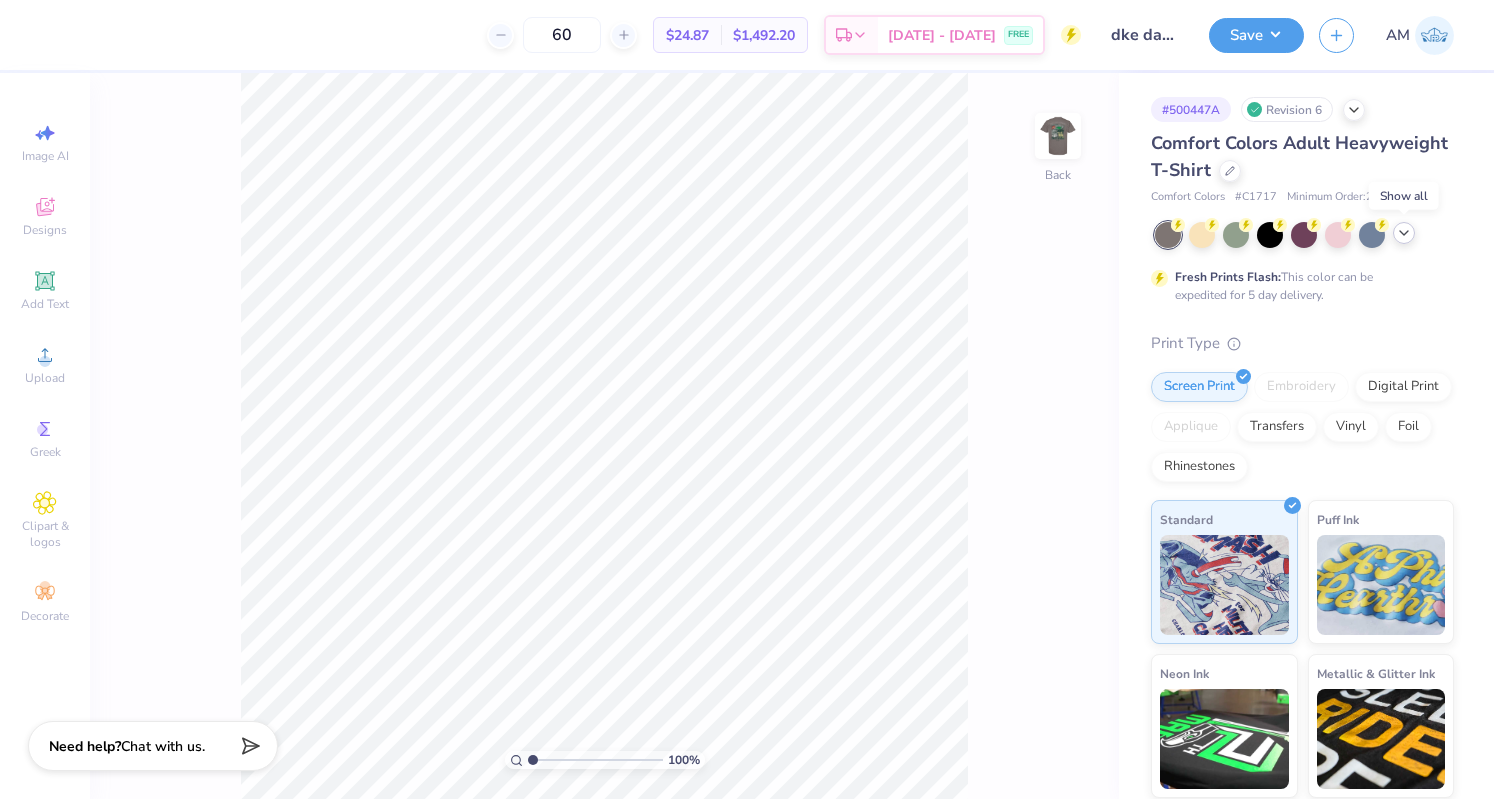 click at bounding box center [1404, 233] 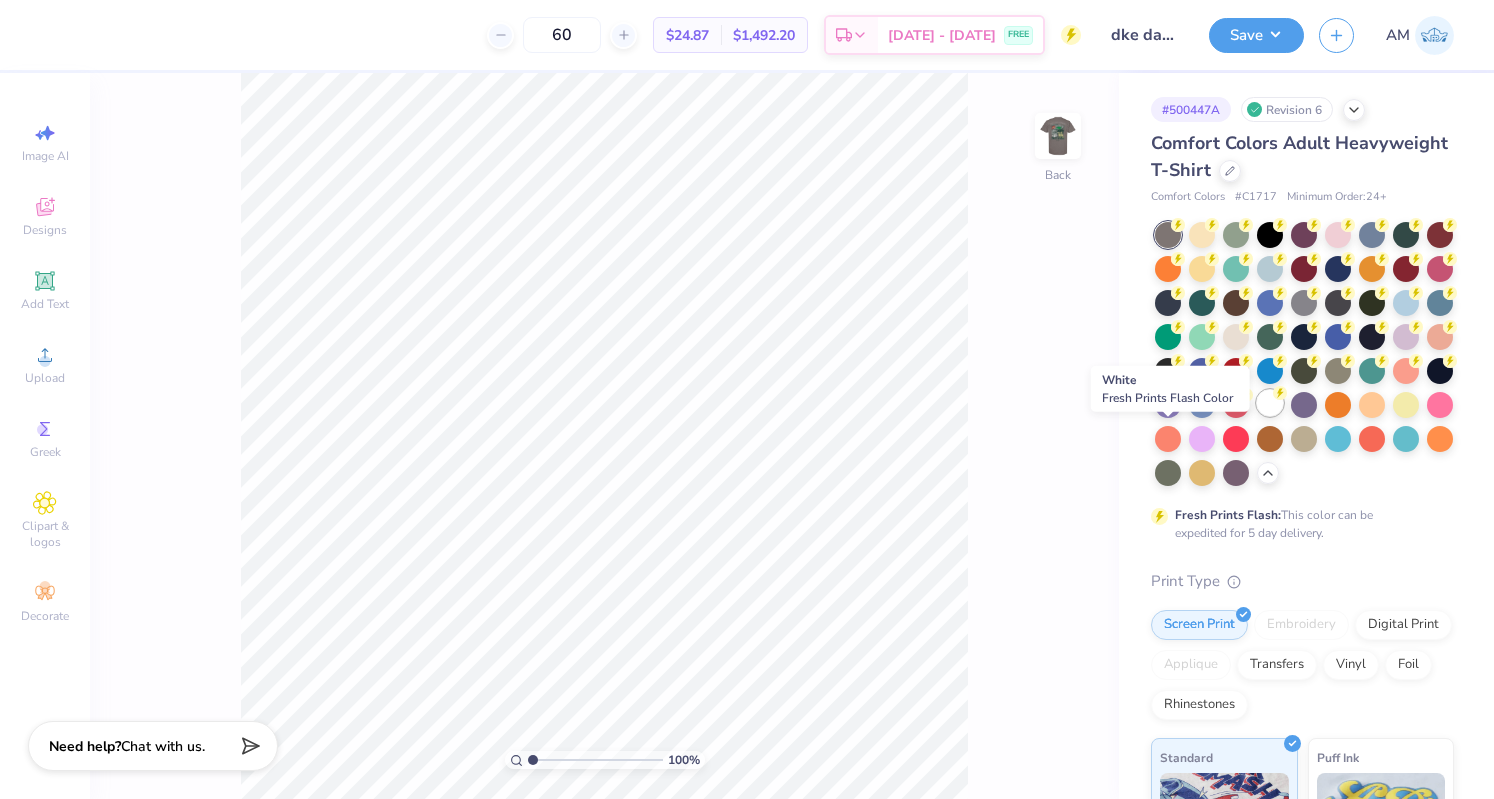 click at bounding box center [1270, 403] 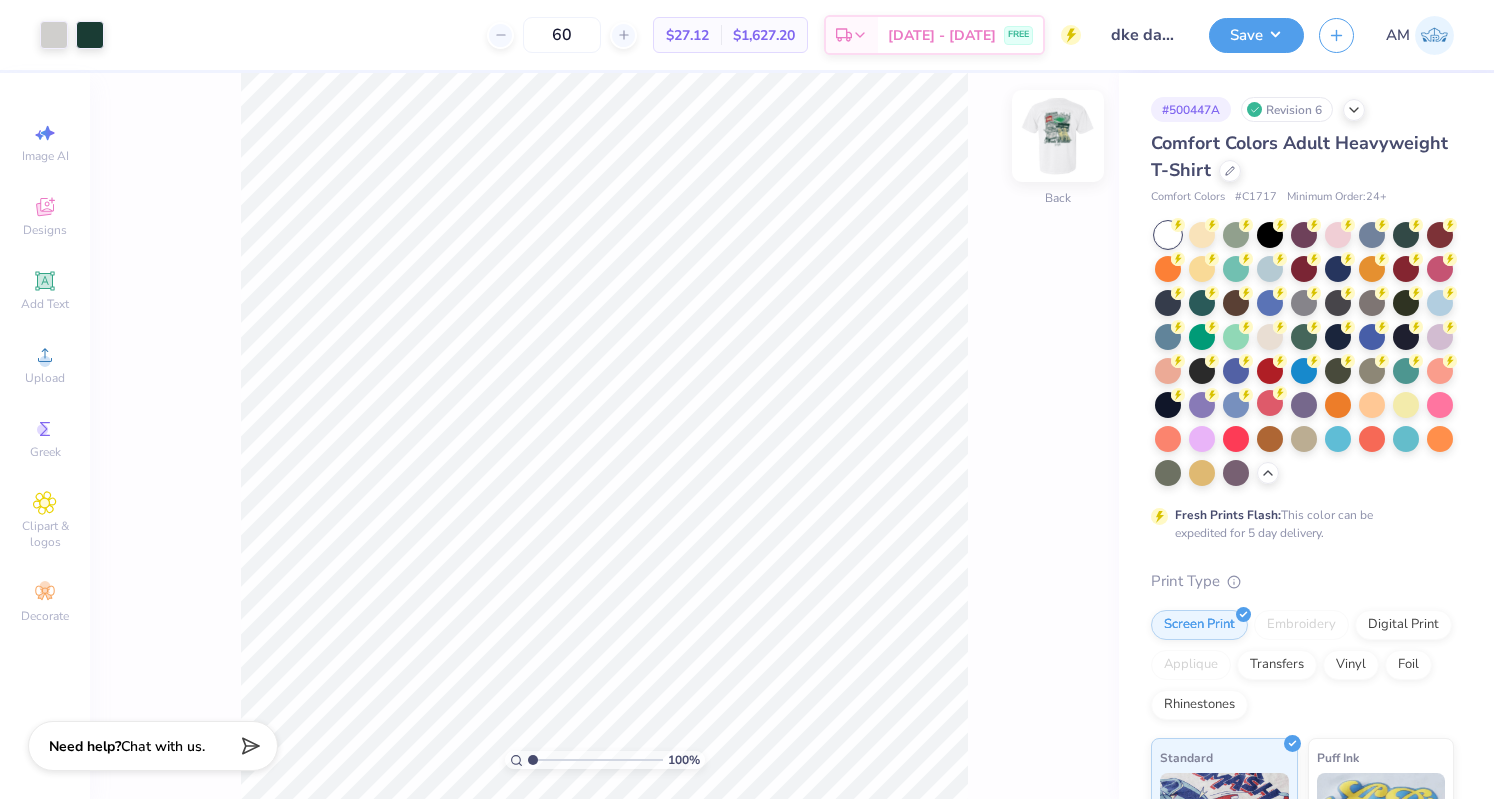 click at bounding box center (1058, 136) 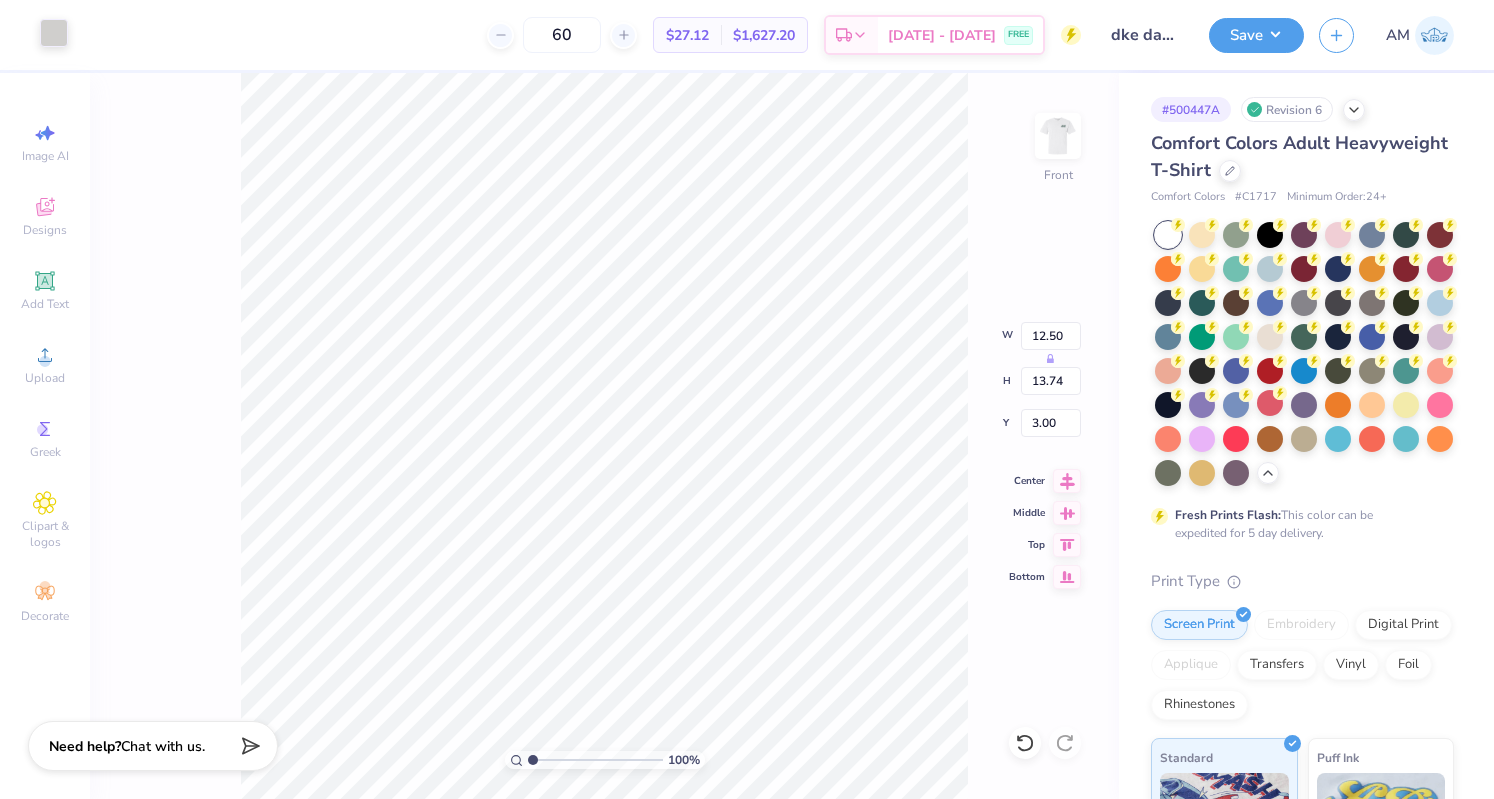 click at bounding box center [54, 33] 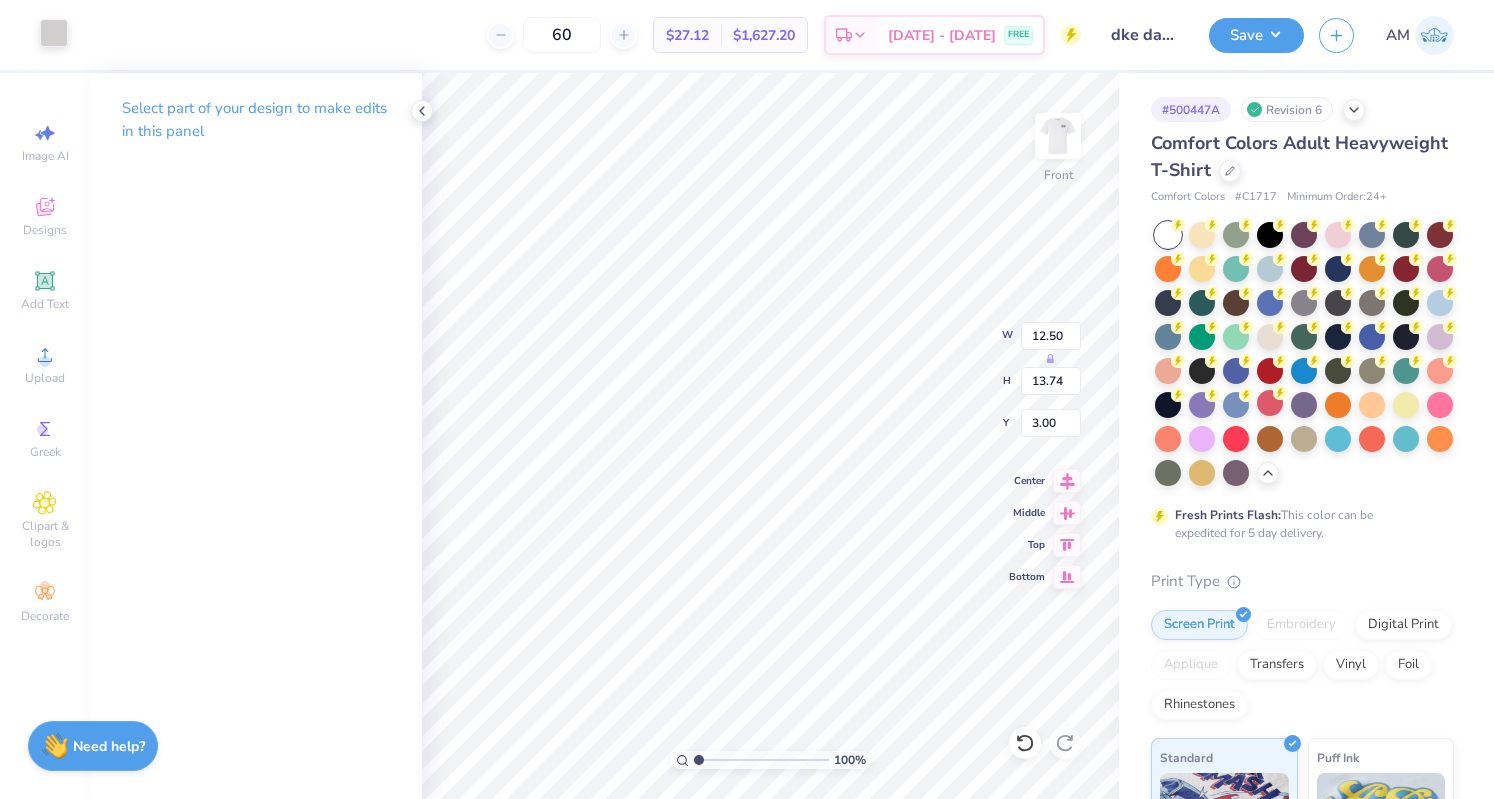 click at bounding box center [54, 33] 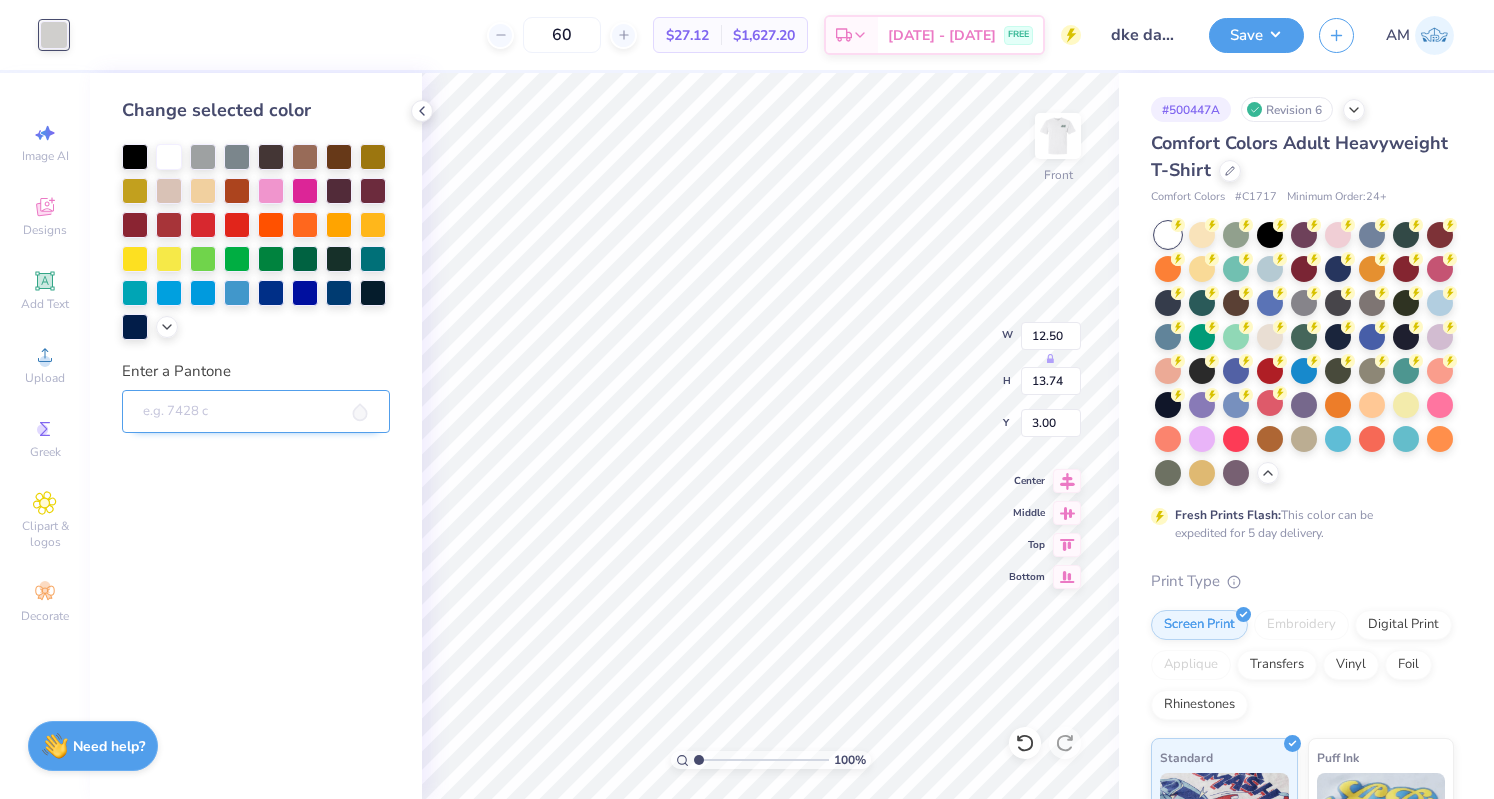 click on "Enter a Pantone" at bounding box center (256, 412) 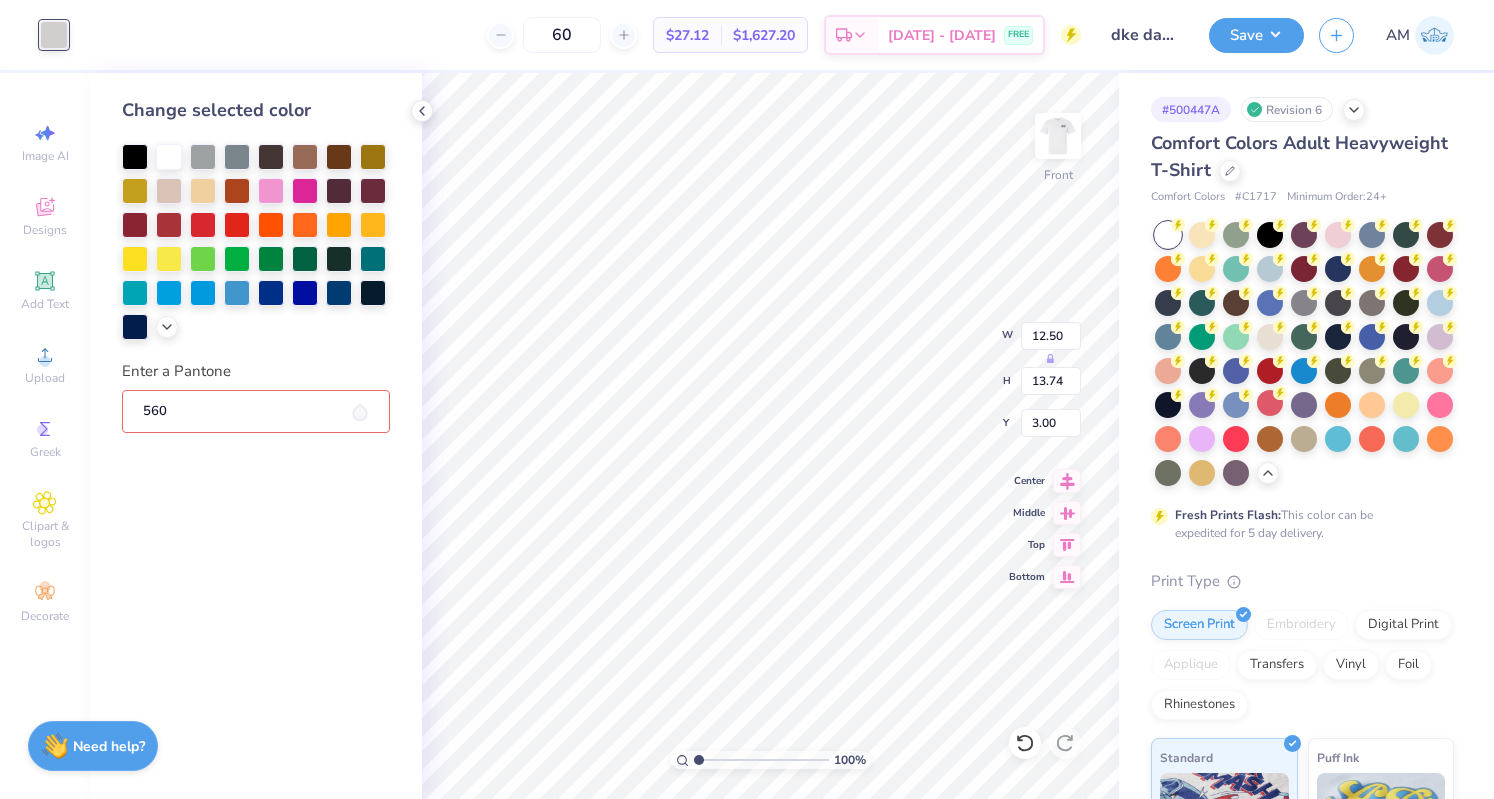 type on "560" 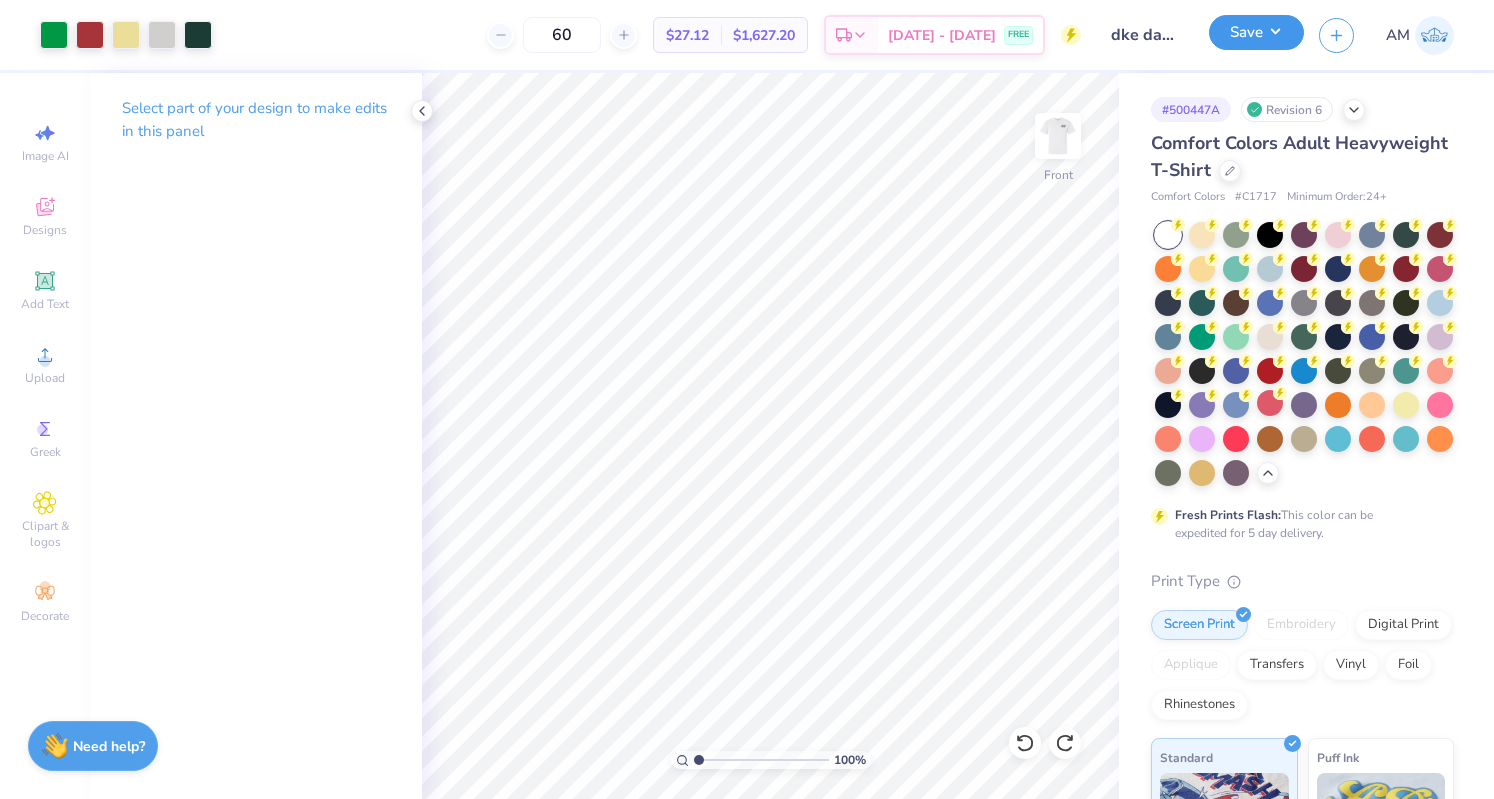 click on "Save" at bounding box center (1256, 32) 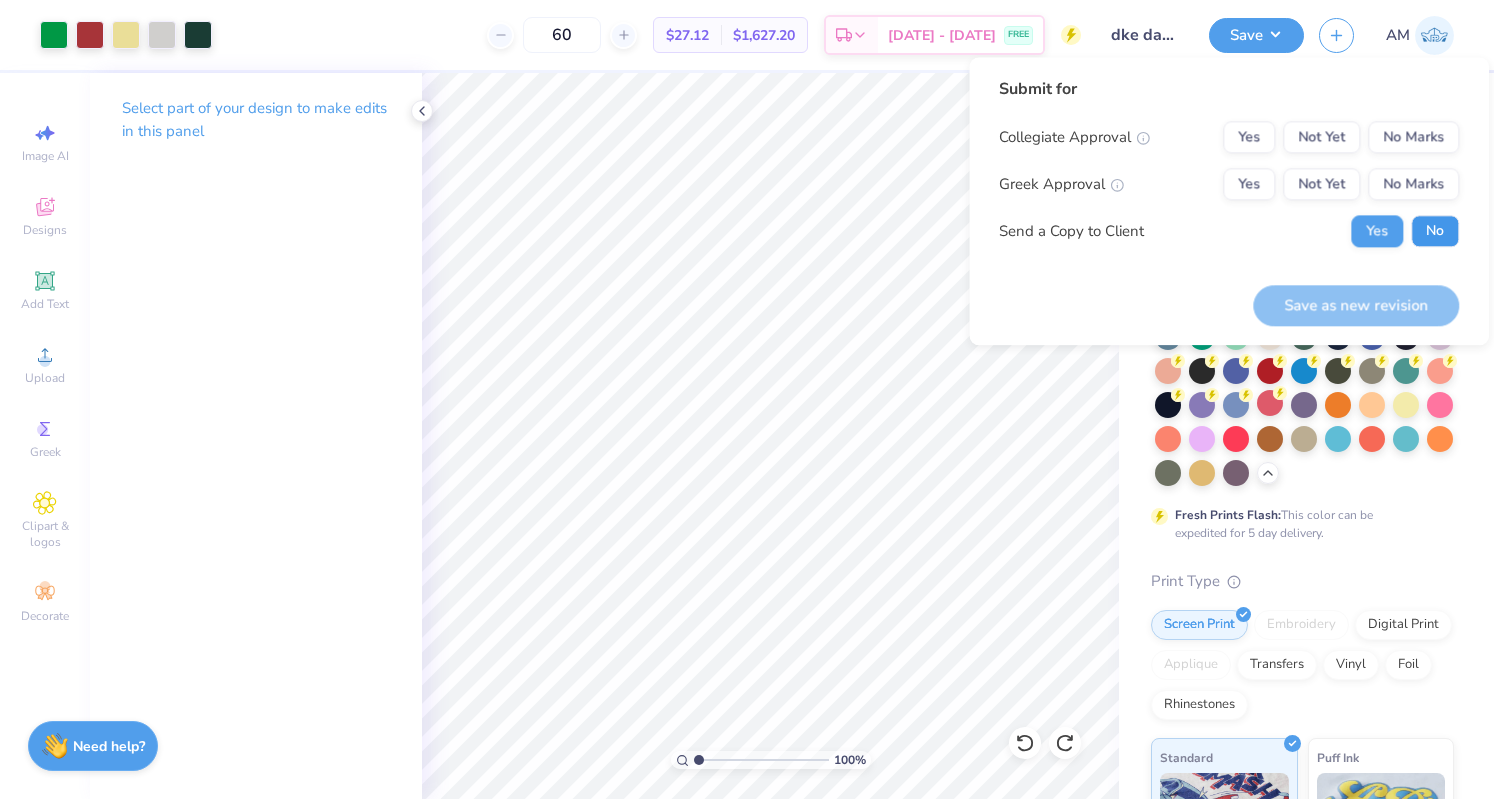 click on "No" at bounding box center (1435, 231) 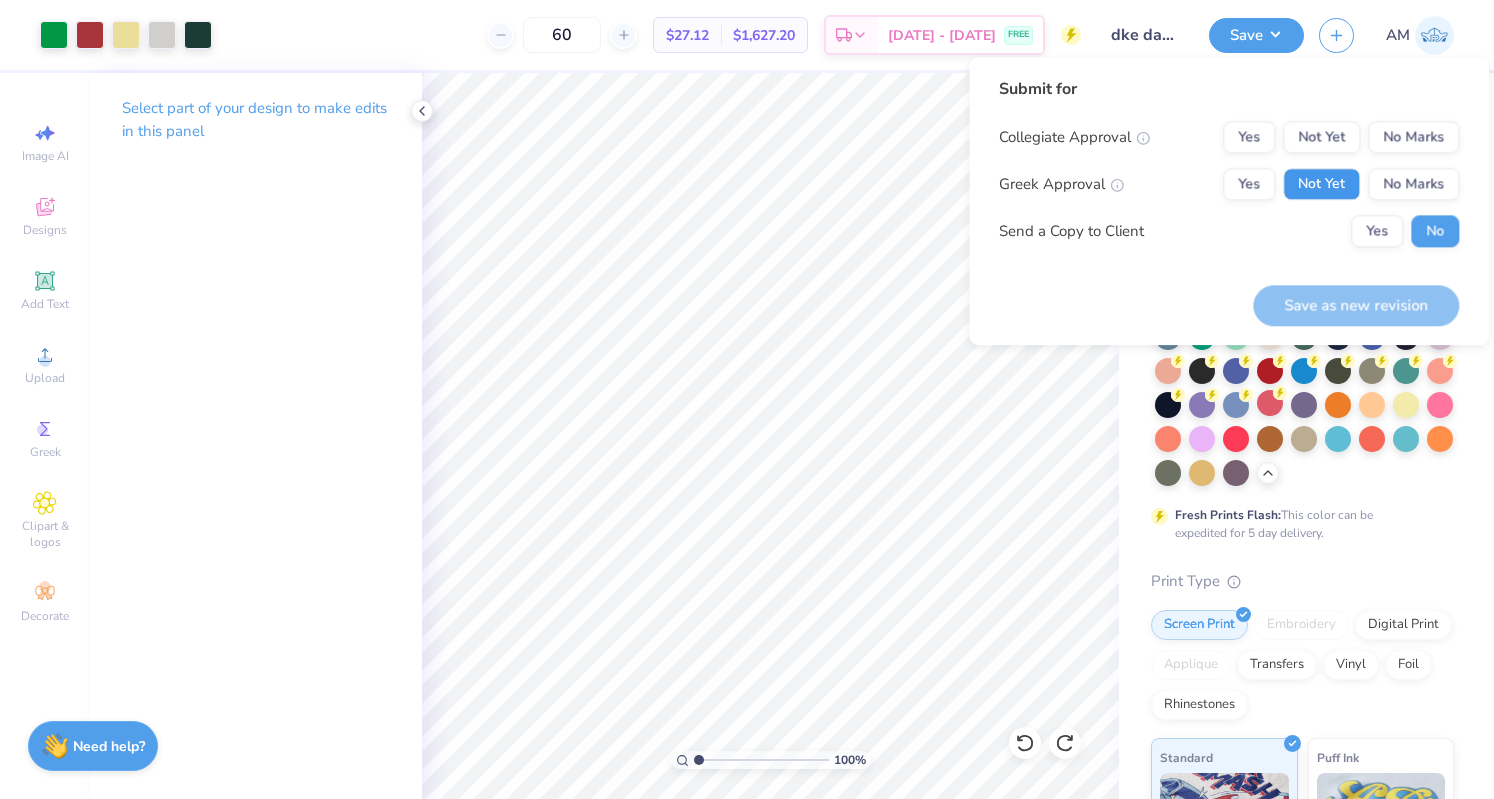 click on "Not Yet" at bounding box center [1321, 184] 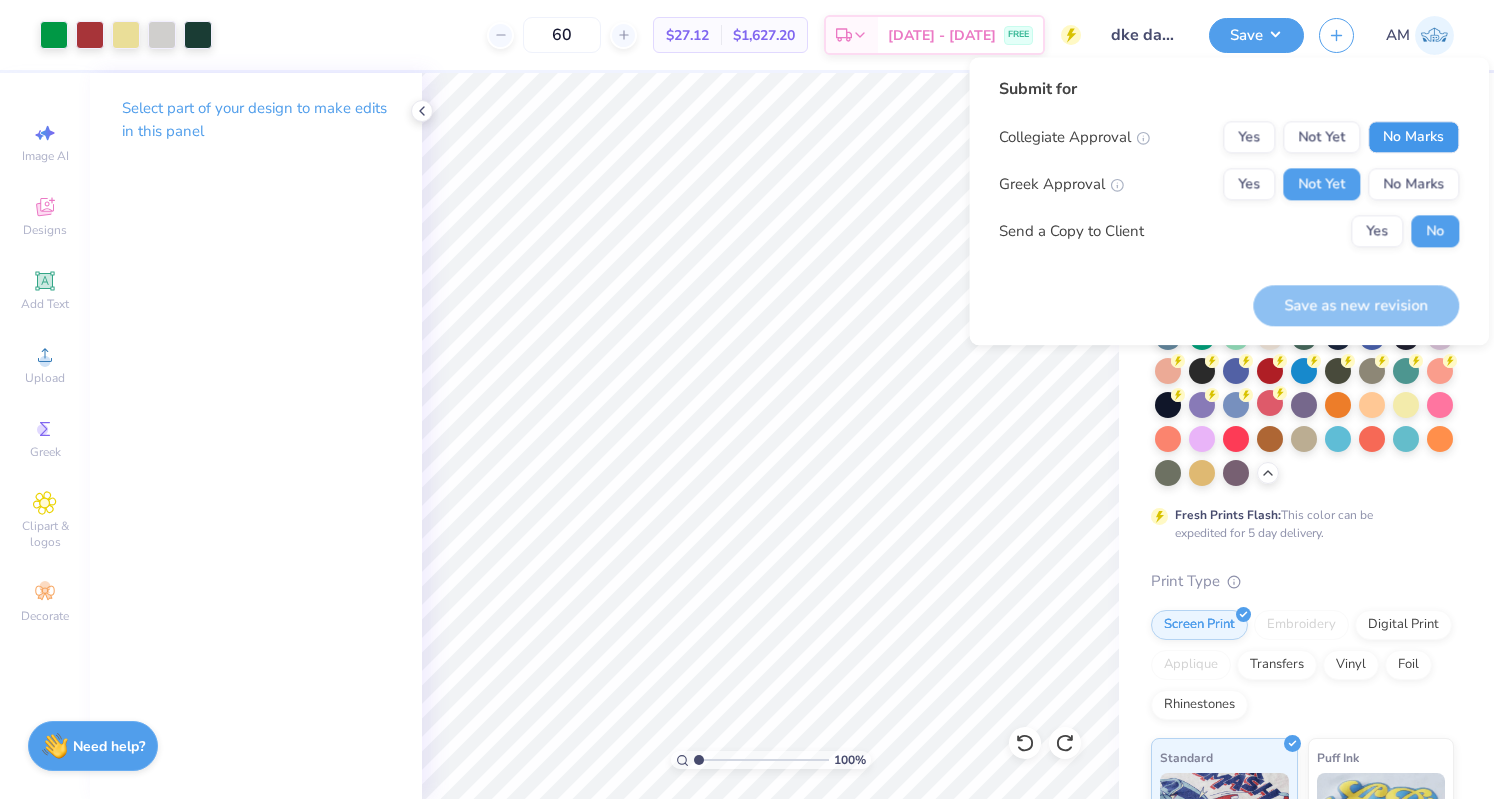 click on "No Marks" at bounding box center [1413, 137] 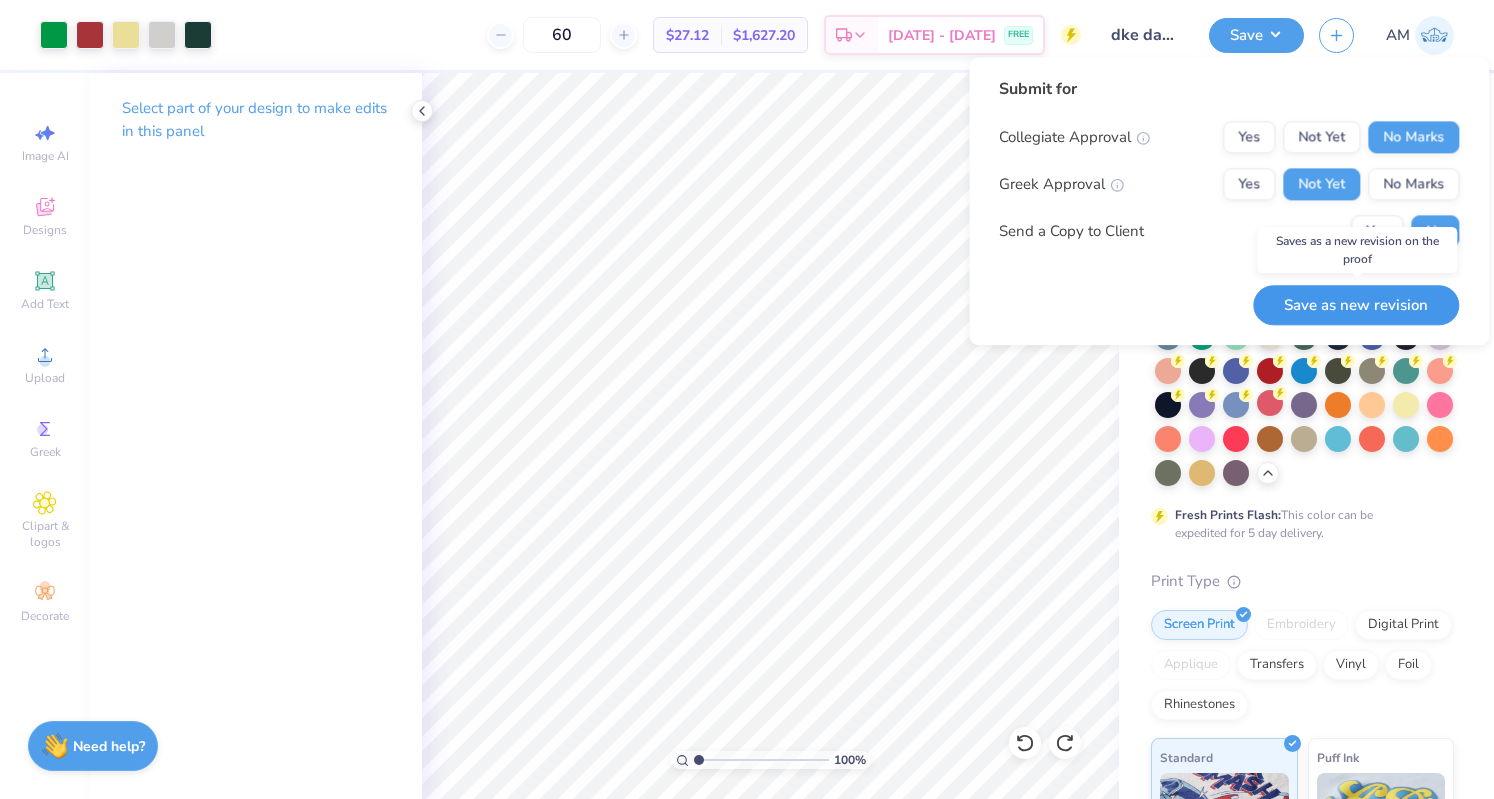 click on "Save as new revision" at bounding box center (1356, 305) 